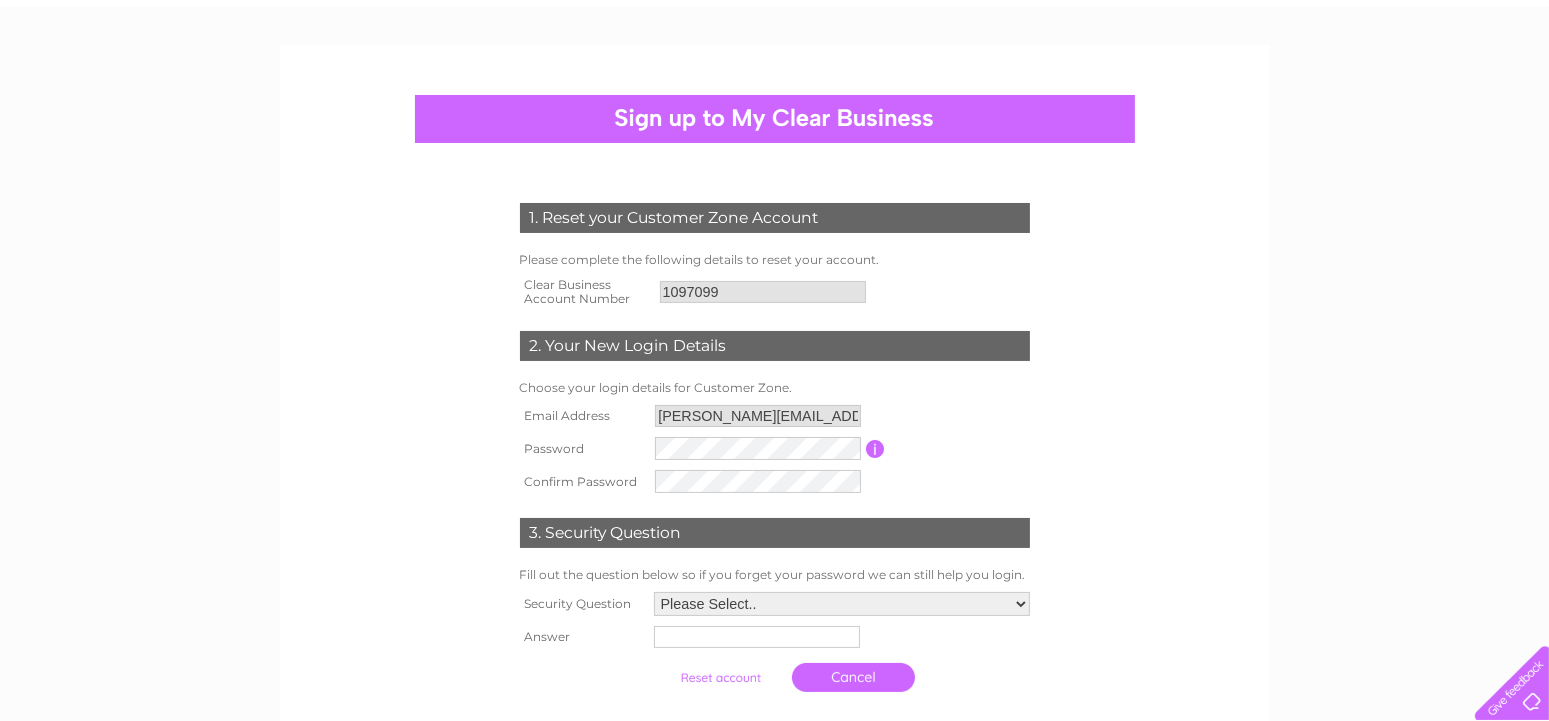 scroll, scrollTop: 315, scrollLeft: 0, axis: vertical 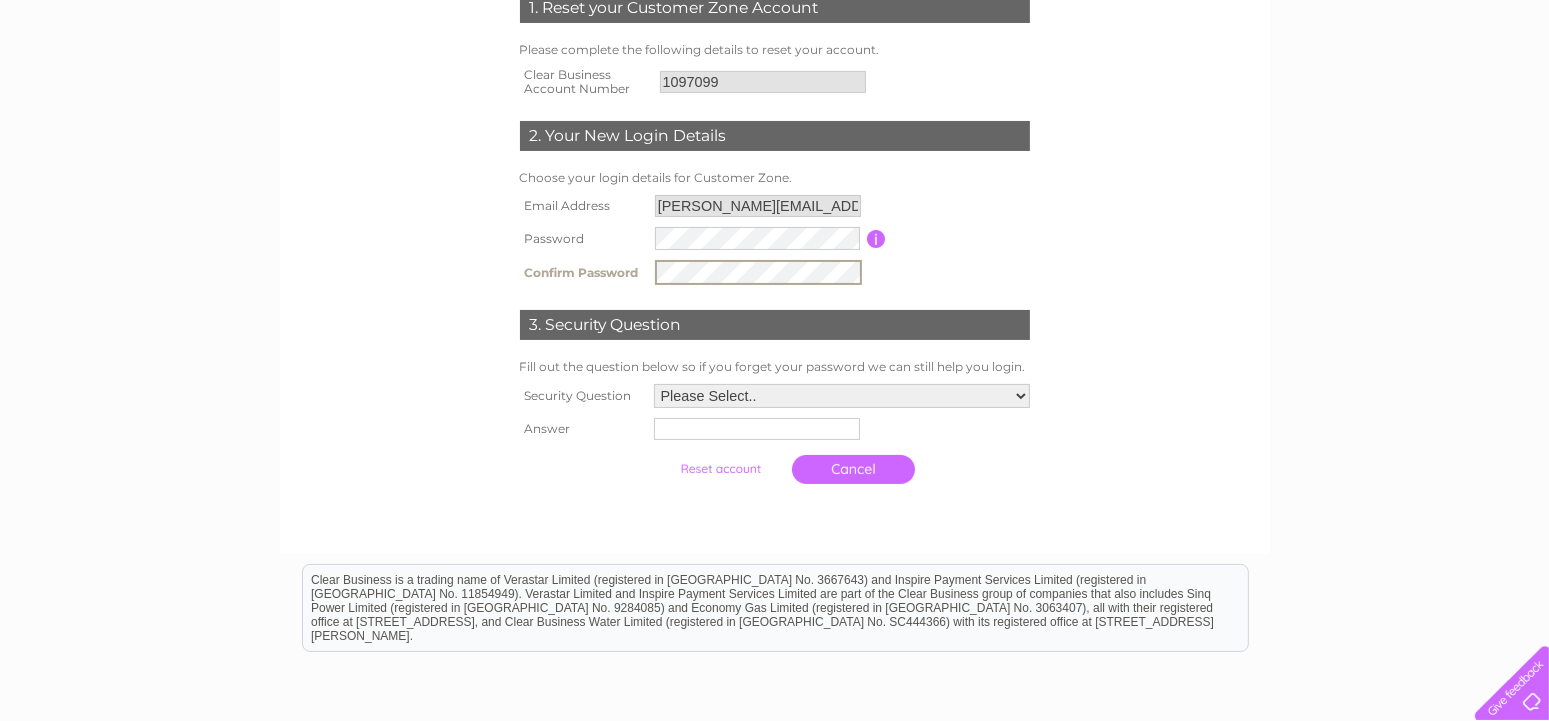 click on "Please Select..
In what town or city was your first job?
In what town or city did you meet your spouse/partner?
In what town or city did your mother and father meet?
What street did you live on as a child?
What was the name of your first pet?
Who was your childhood hero?" at bounding box center (842, 396) 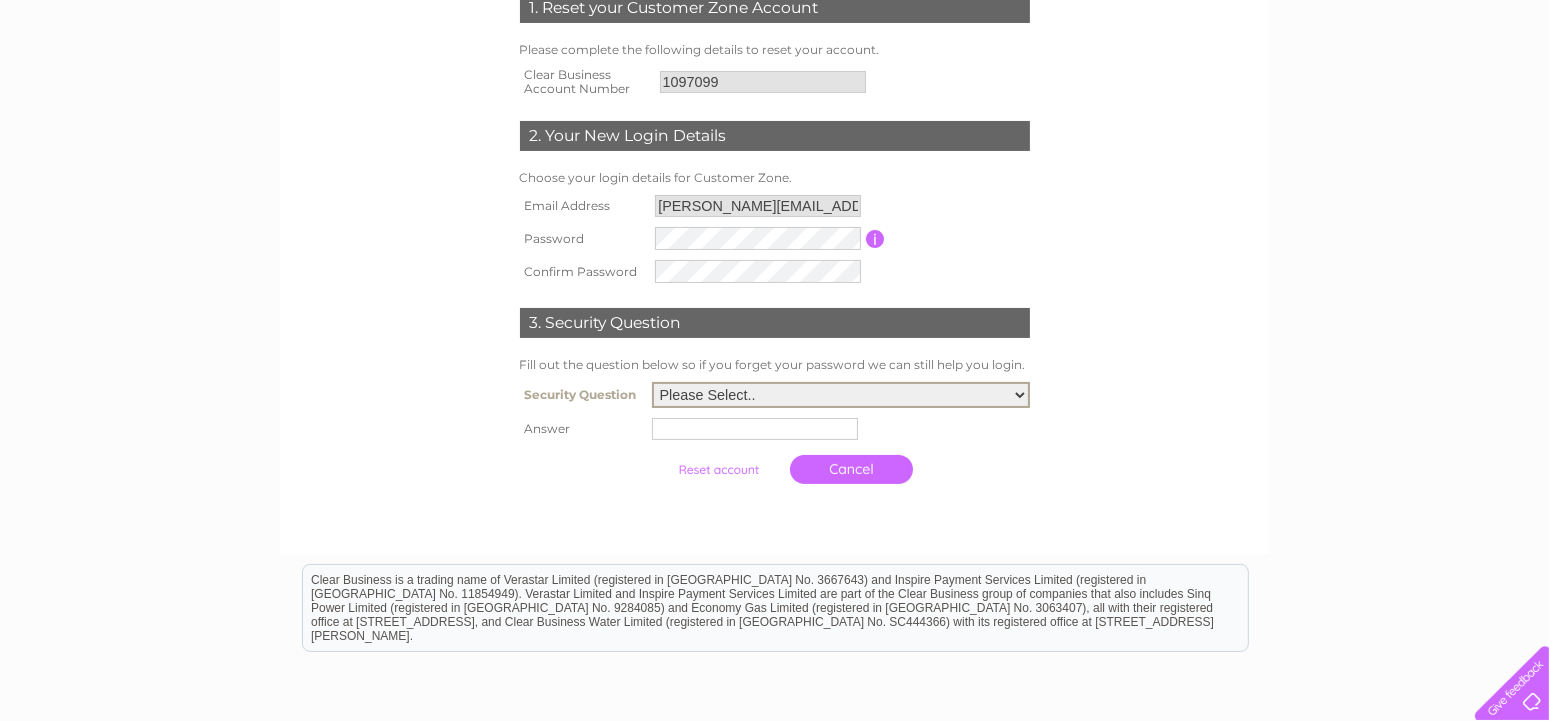 select on "1" 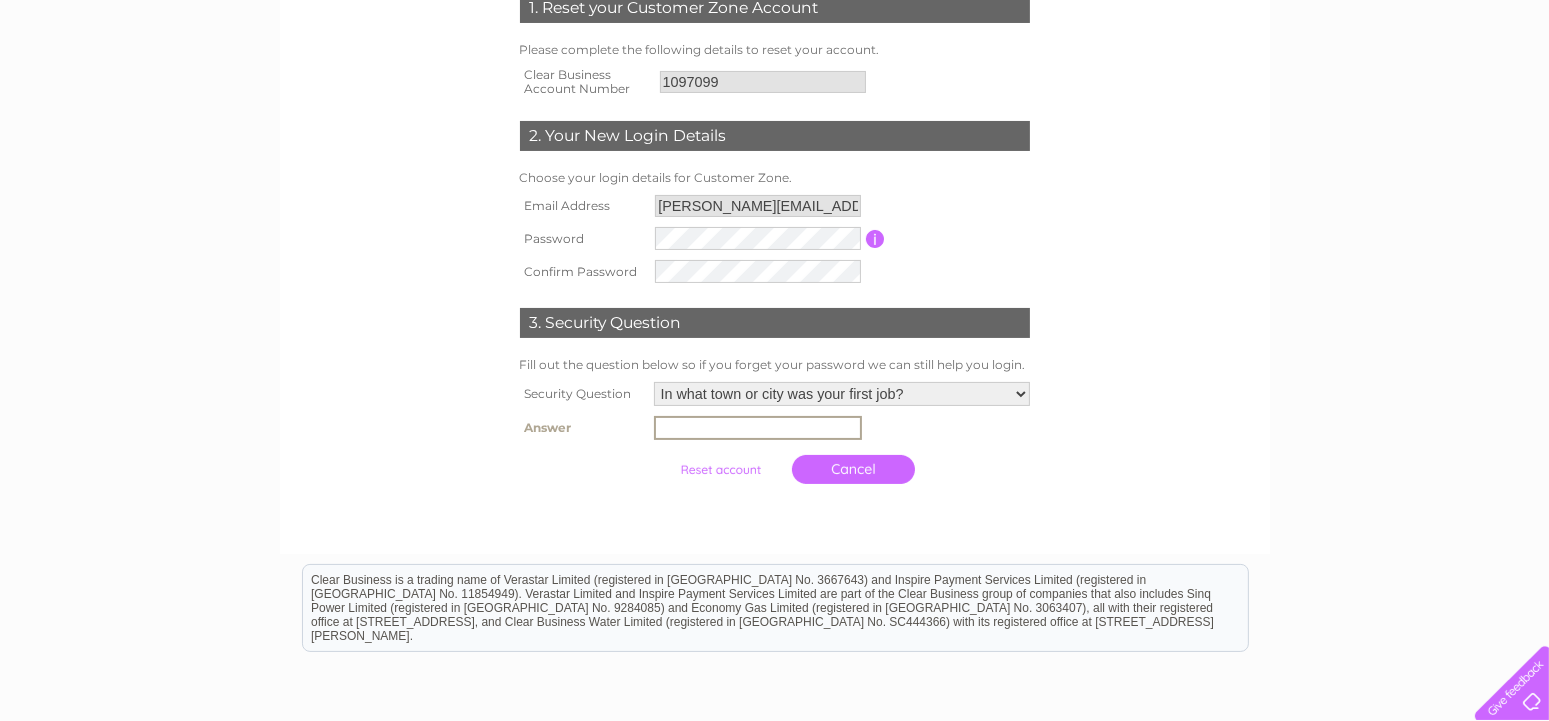 click at bounding box center [758, 428] 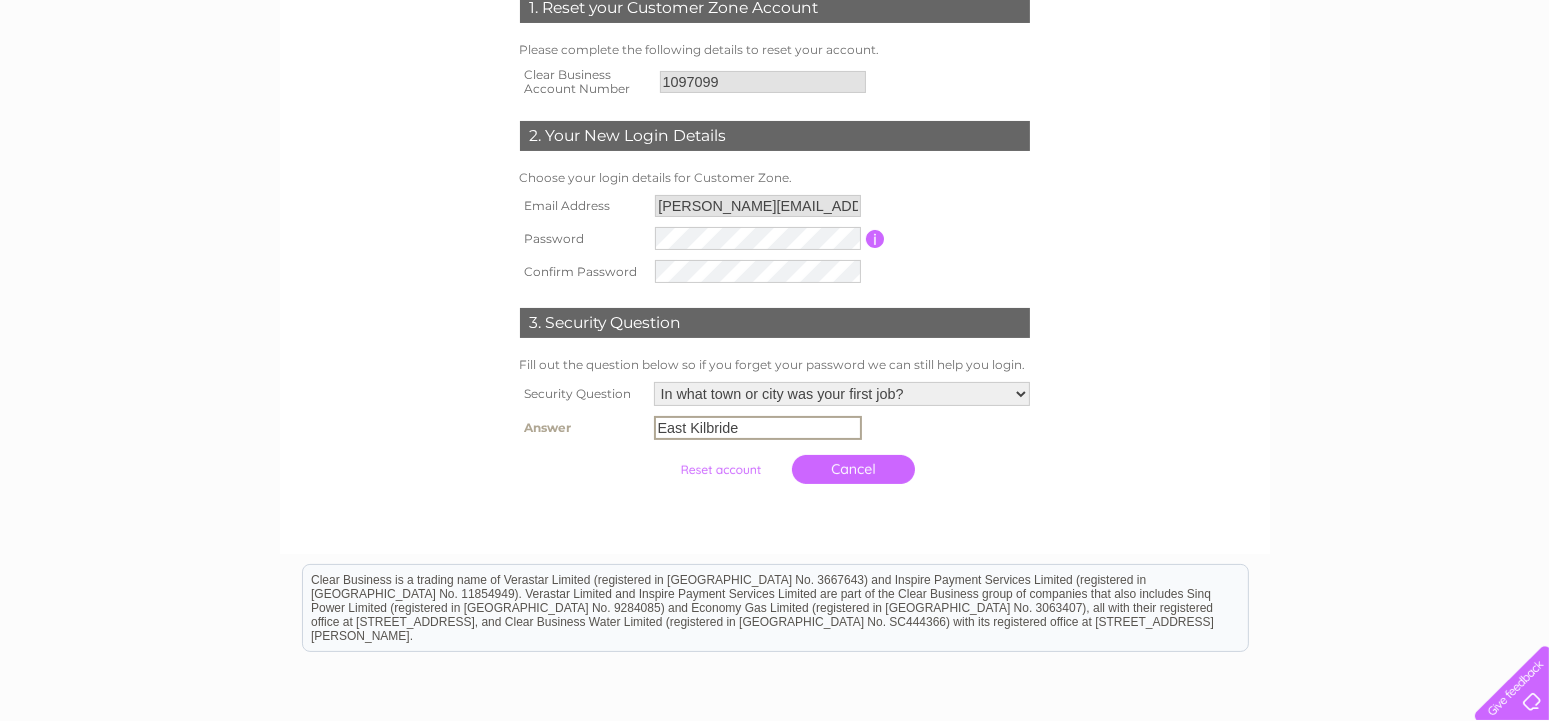 type on "East Kilbride" 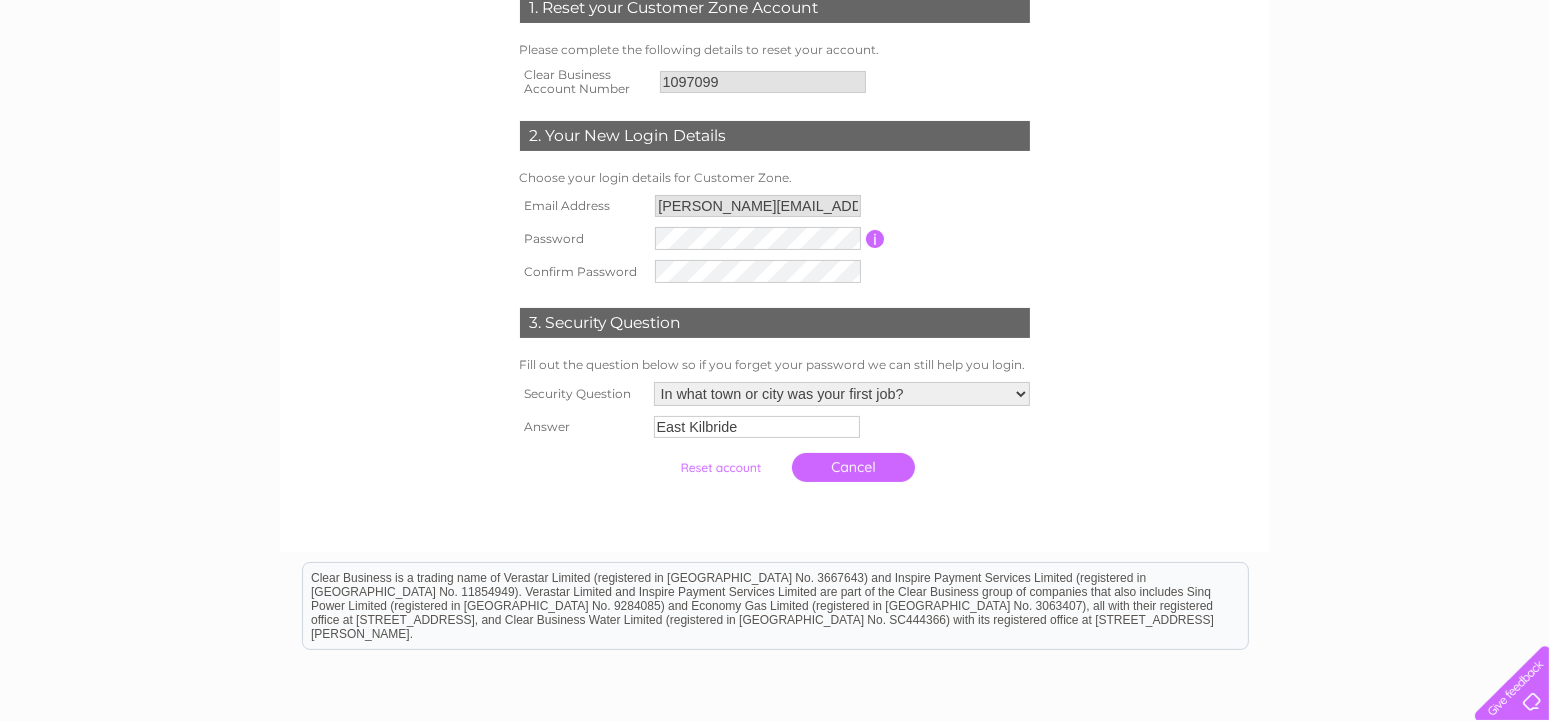 click at bounding box center (720, 468) 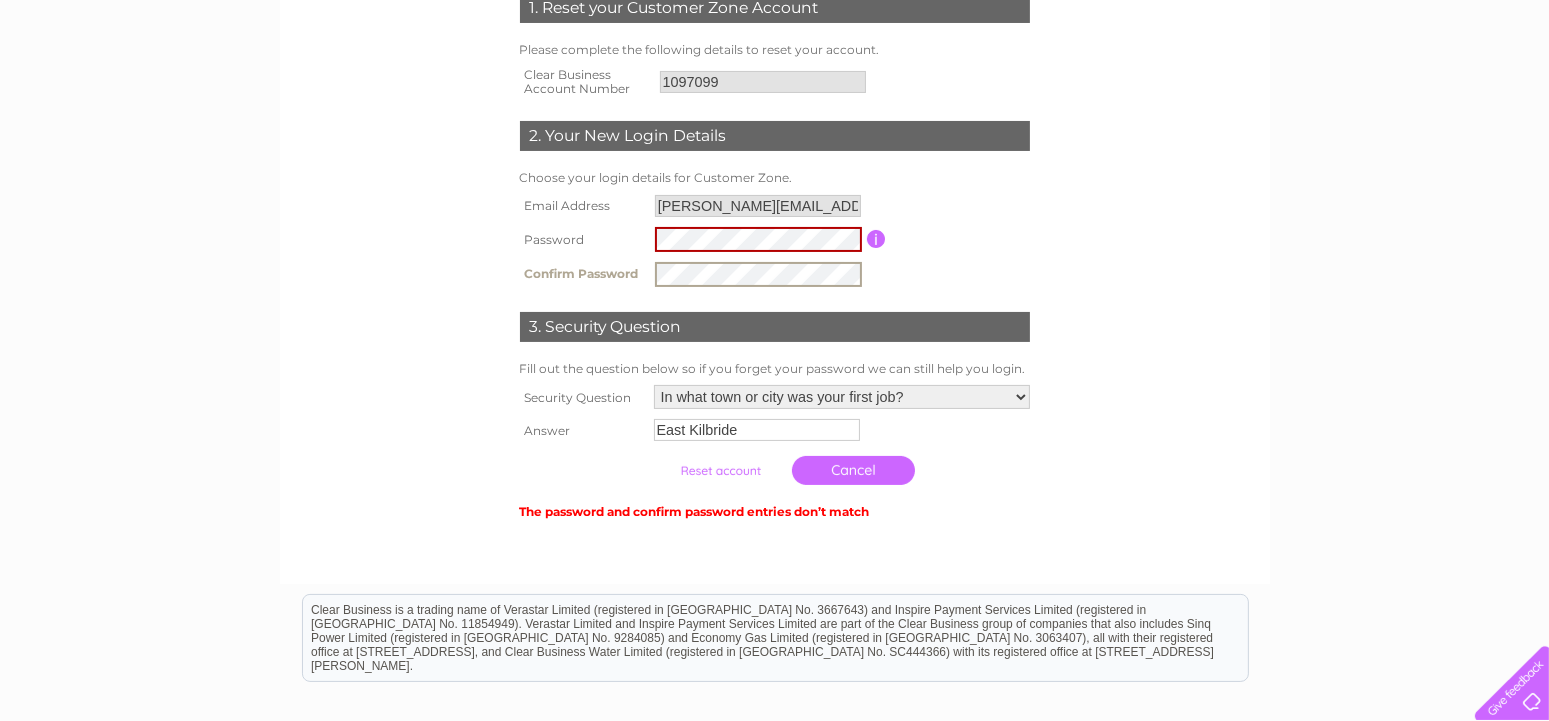 click at bounding box center (720, 471) 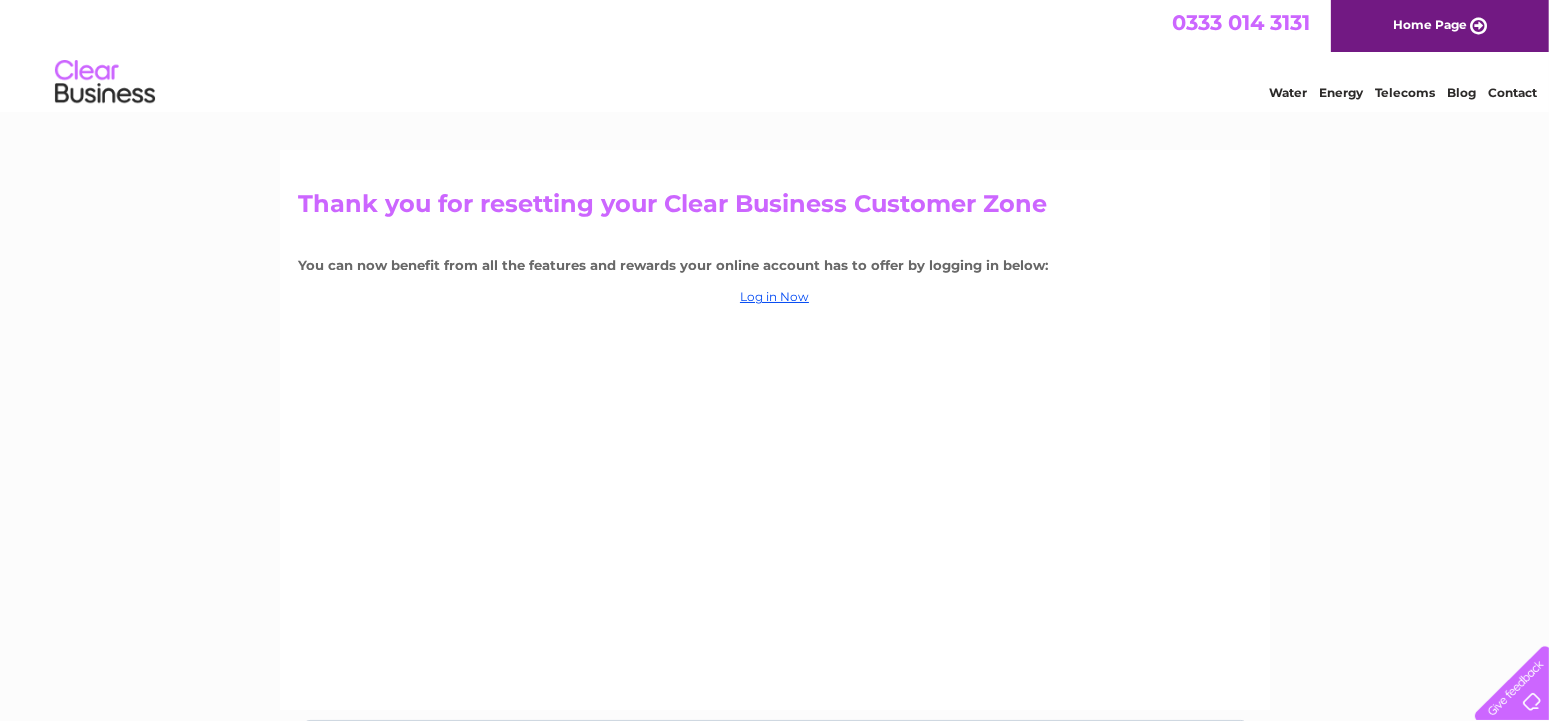 scroll, scrollTop: 0, scrollLeft: 0, axis: both 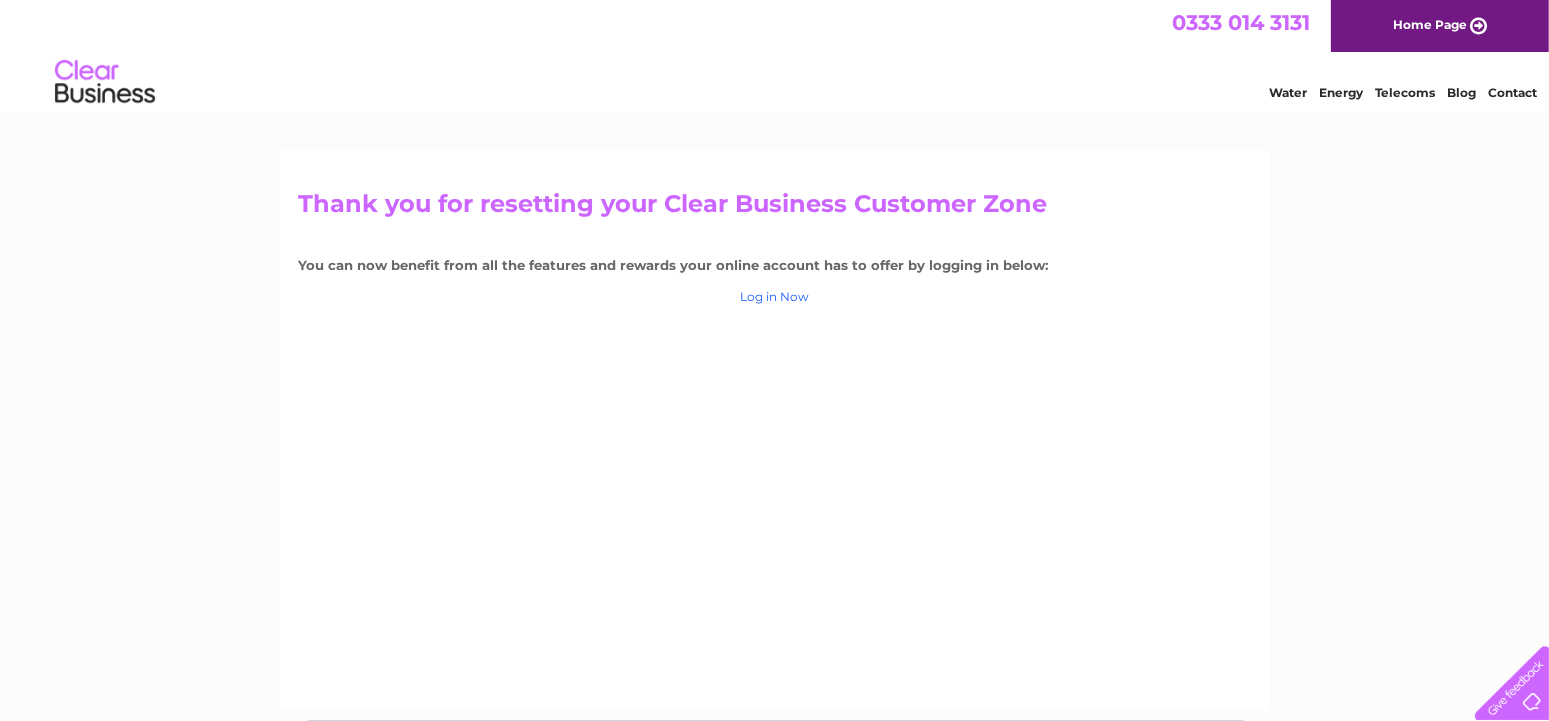 click on "Log in Now" at bounding box center (774, 296) 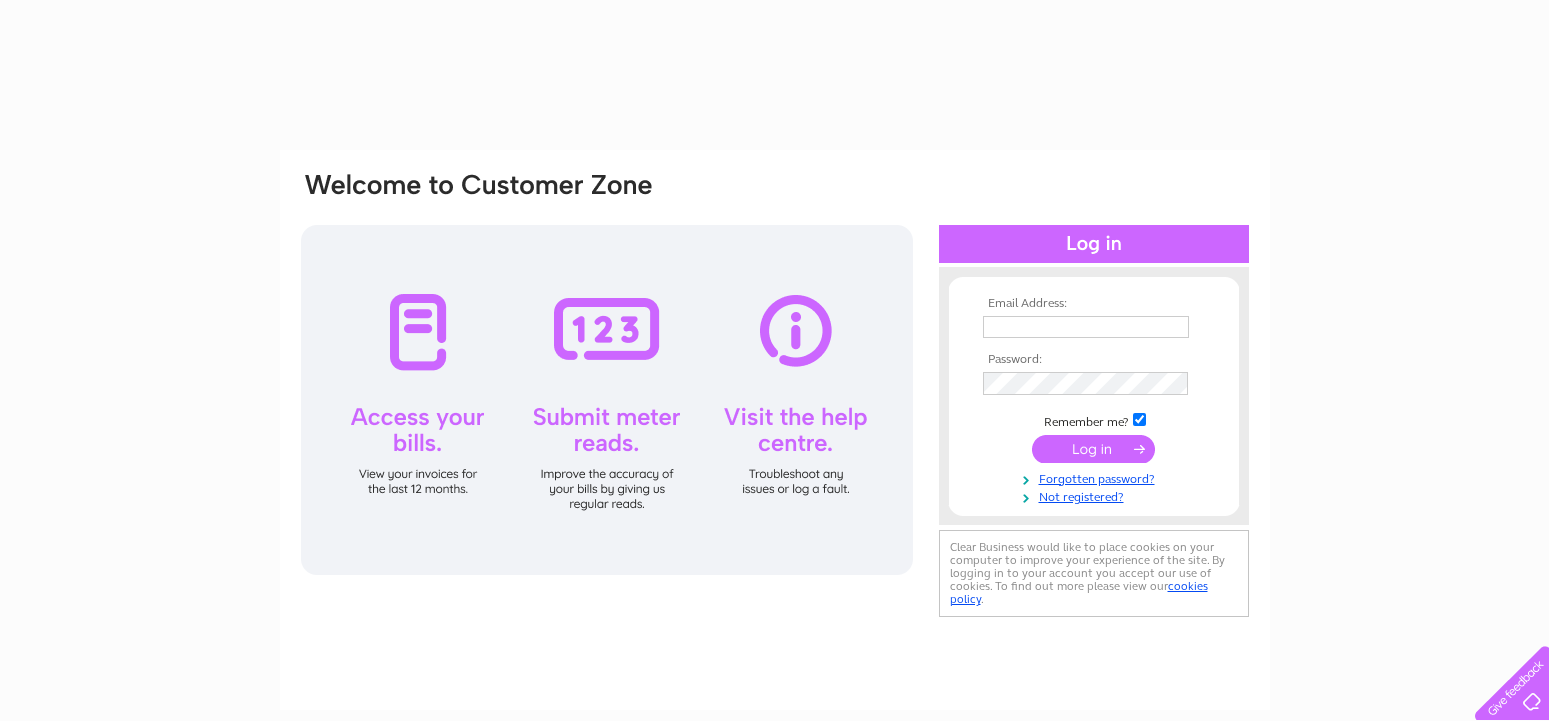 scroll, scrollTop: 0, scrollLeft: 0, axis: both 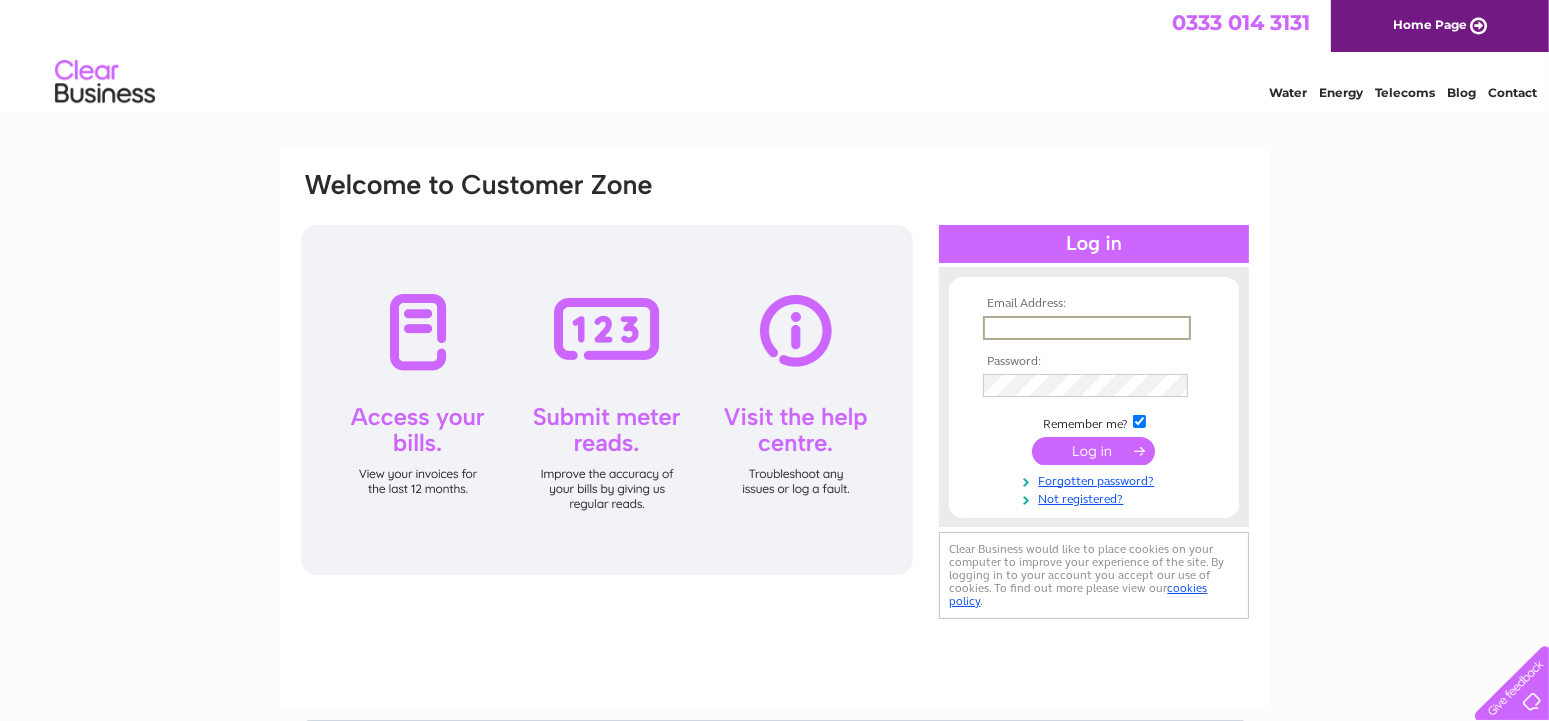 click at bounding box center [1087, 328] 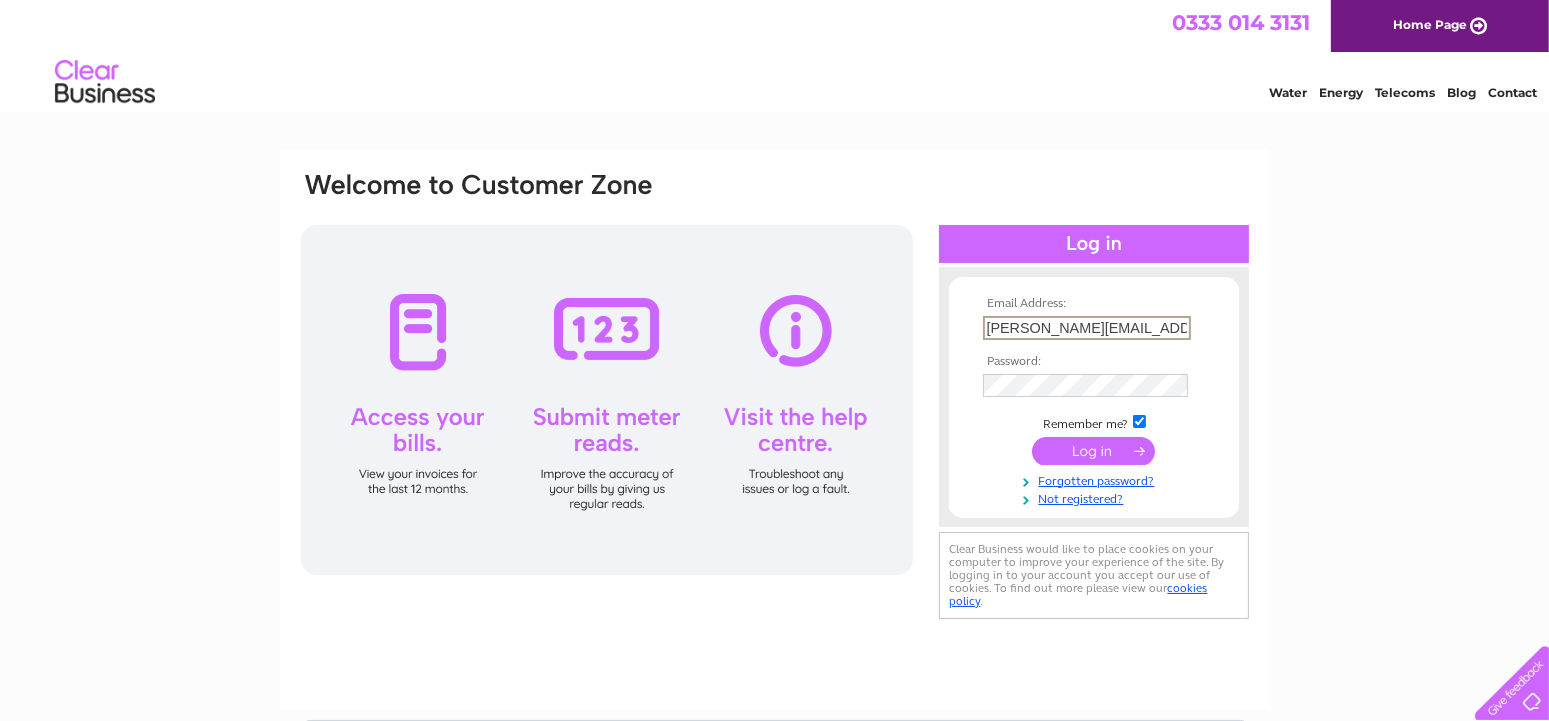 scroll, scrollTop: 0, scrollLeft: 73, axis: horizontal 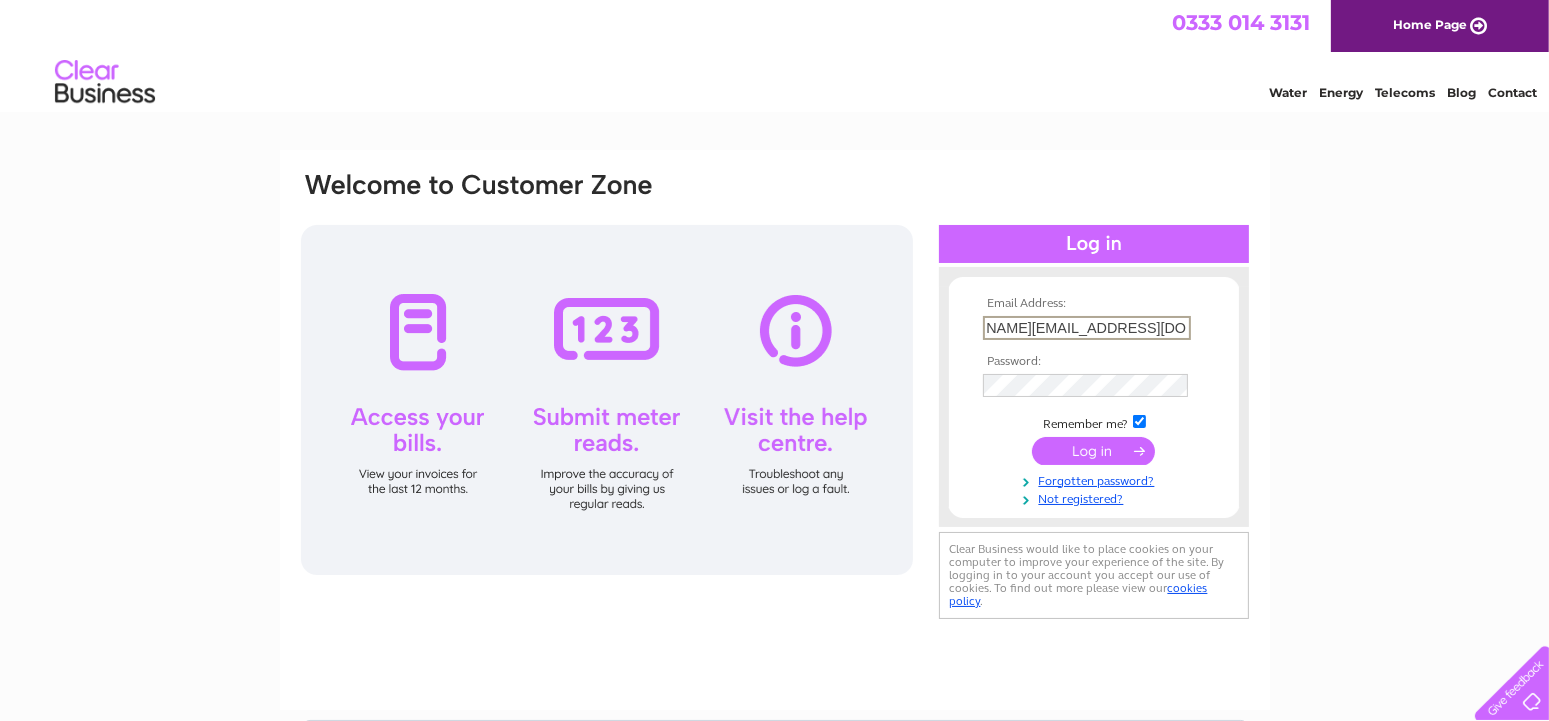 type on "[PERSON_NAME][EMAIL_ADDRESS][DOMAIN_NAME]" 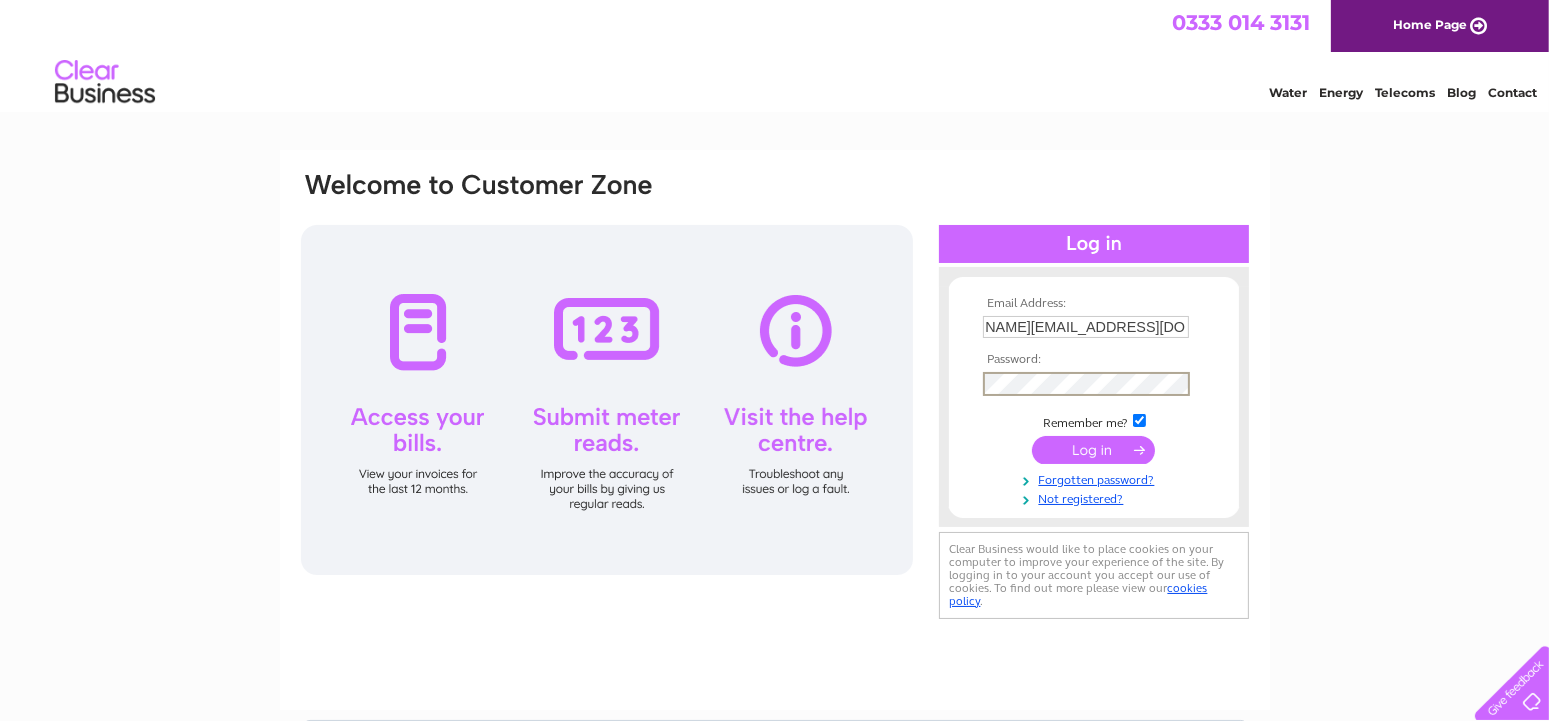scroll, scrollTop: 0, scrollLeft: 73, axis: horizontal 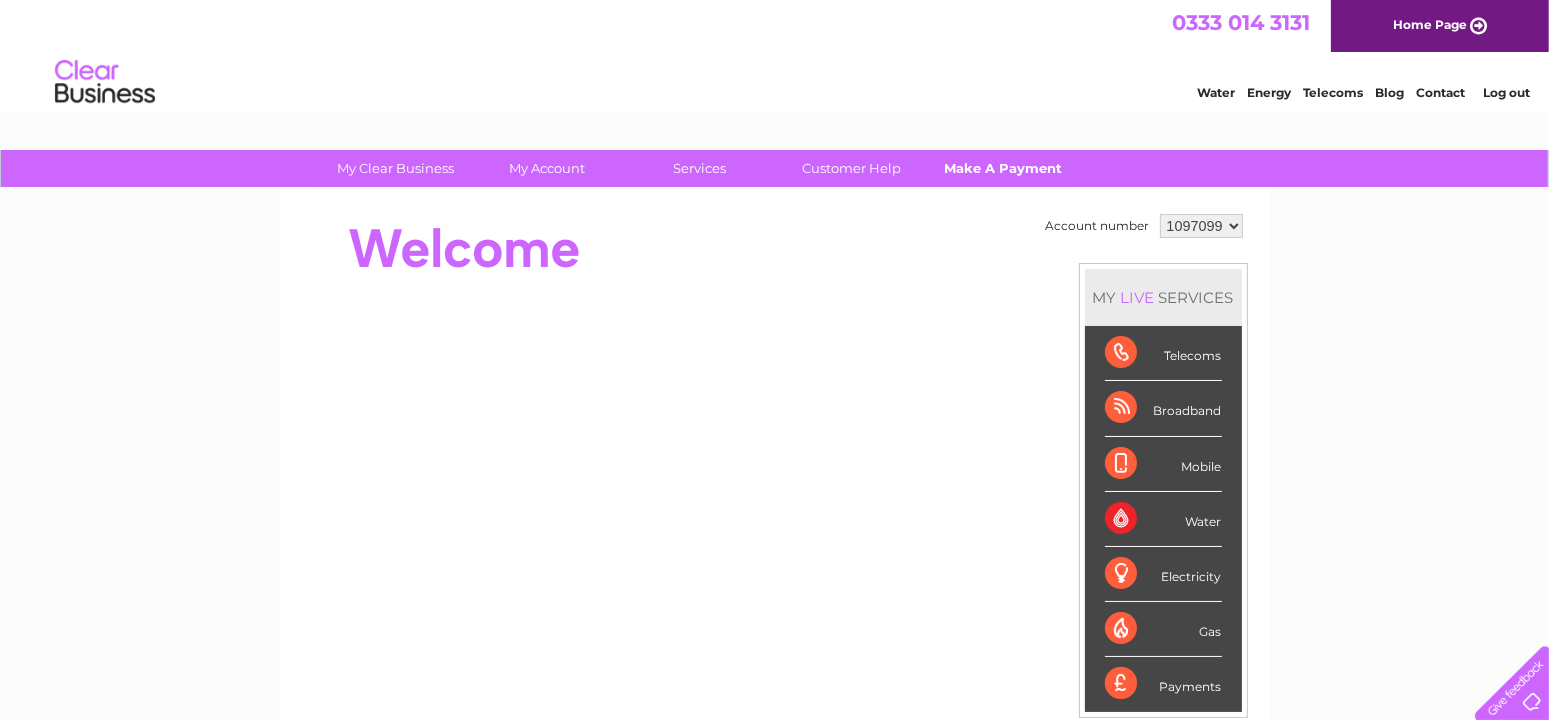 click on "Make A Payment" at bounding box center [1003, 168] 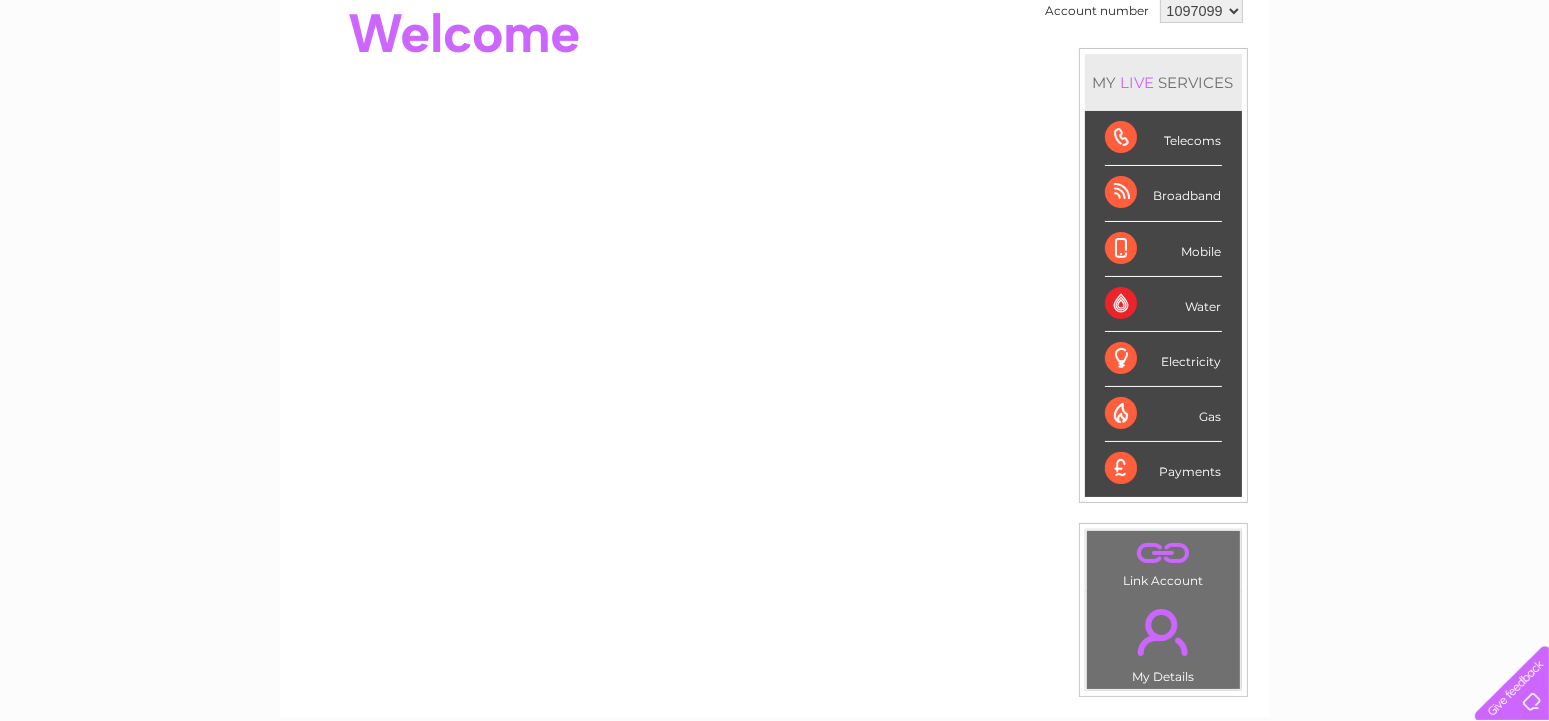 scroll, scrollTop: 105, scrollLeft: 0, axis: vertical 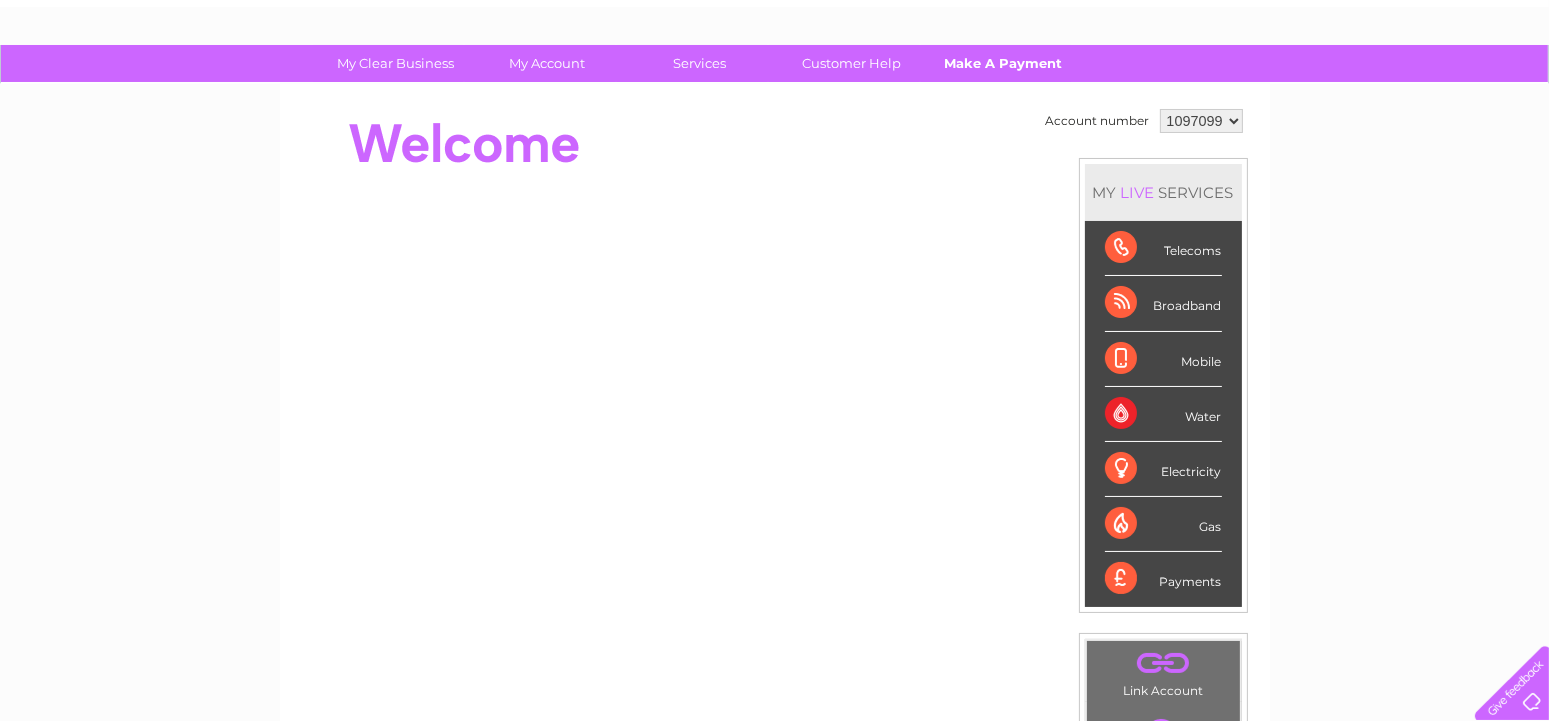 click on "Make A Payment" at bounding box center [1003, 63] 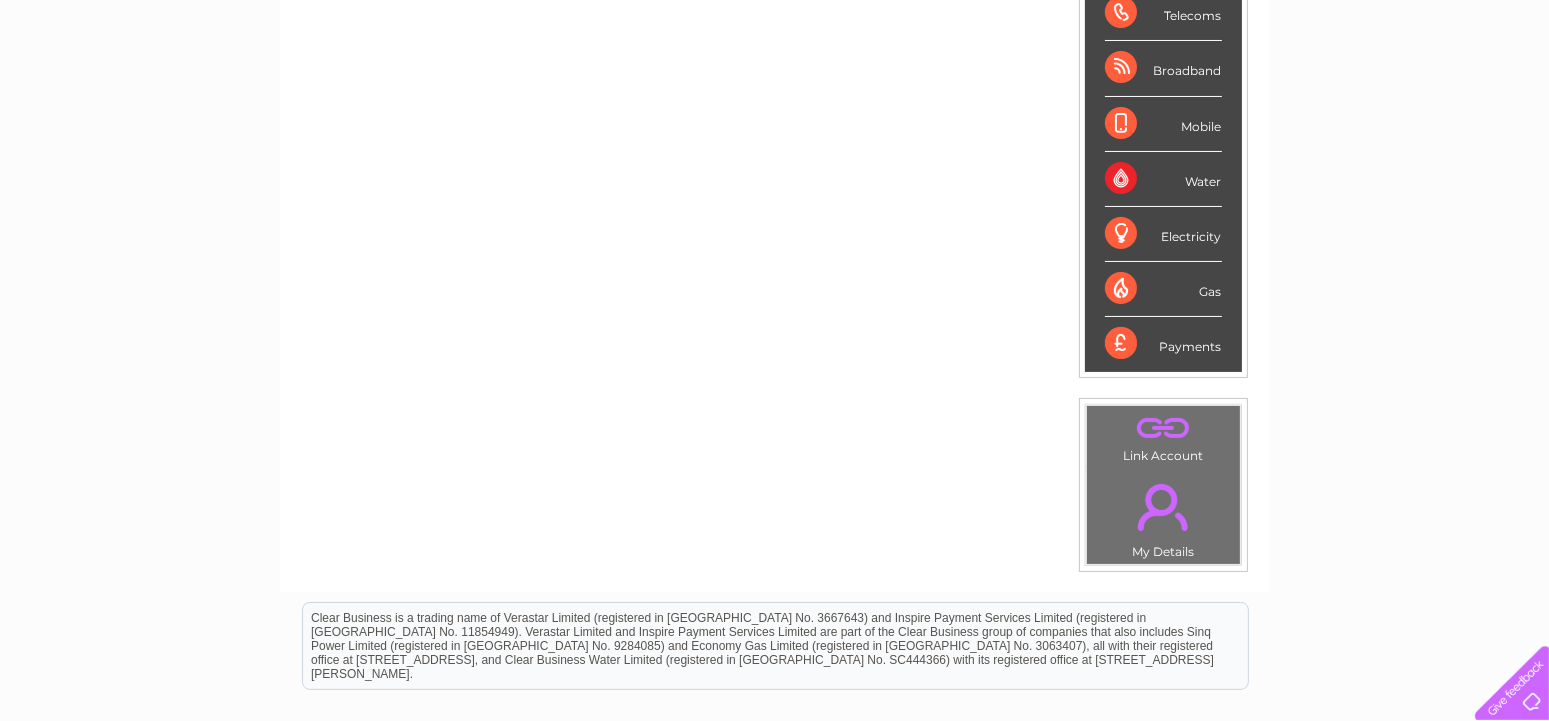 scroll, scrollTop: 210, scrollLeft: 0, axis: vertical 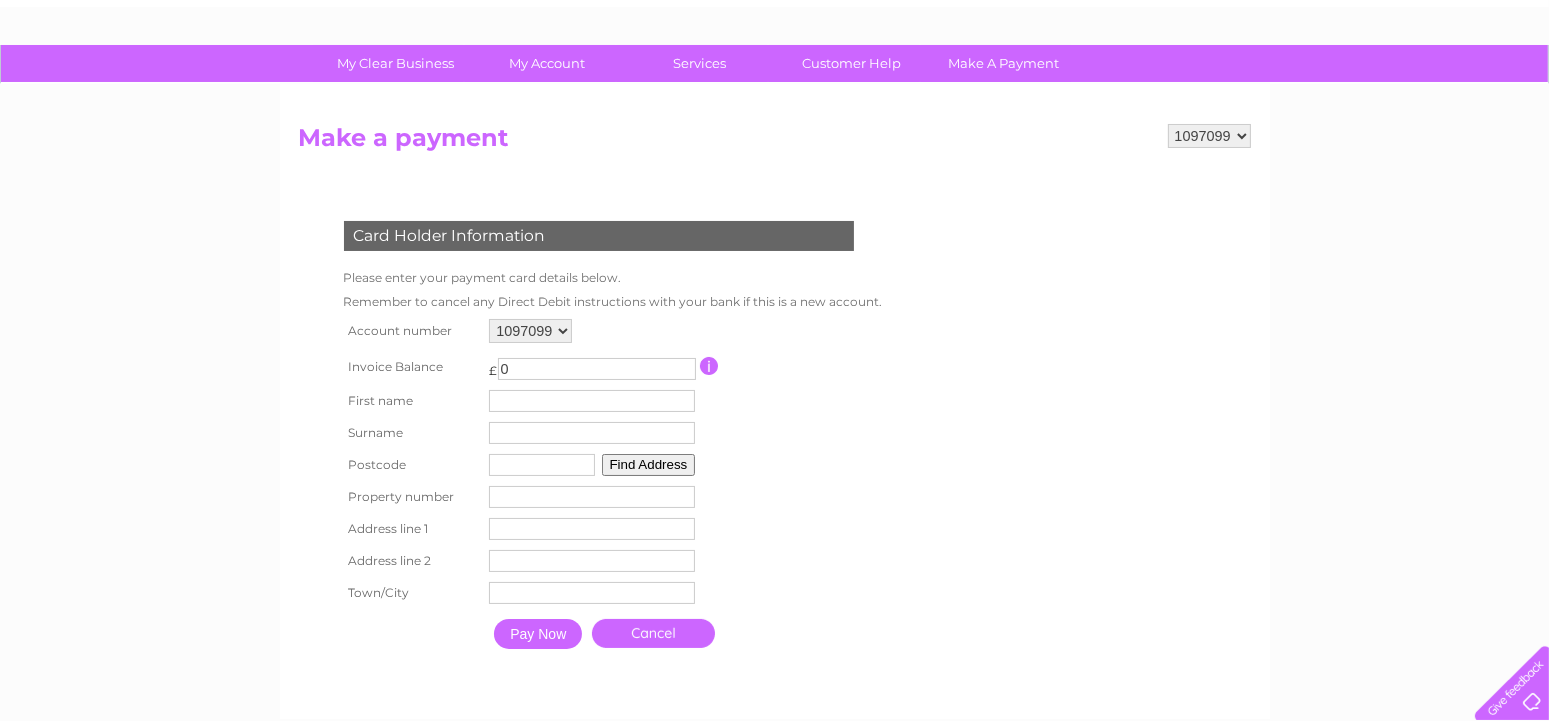 click on "0" at bounding box center [597, 369] 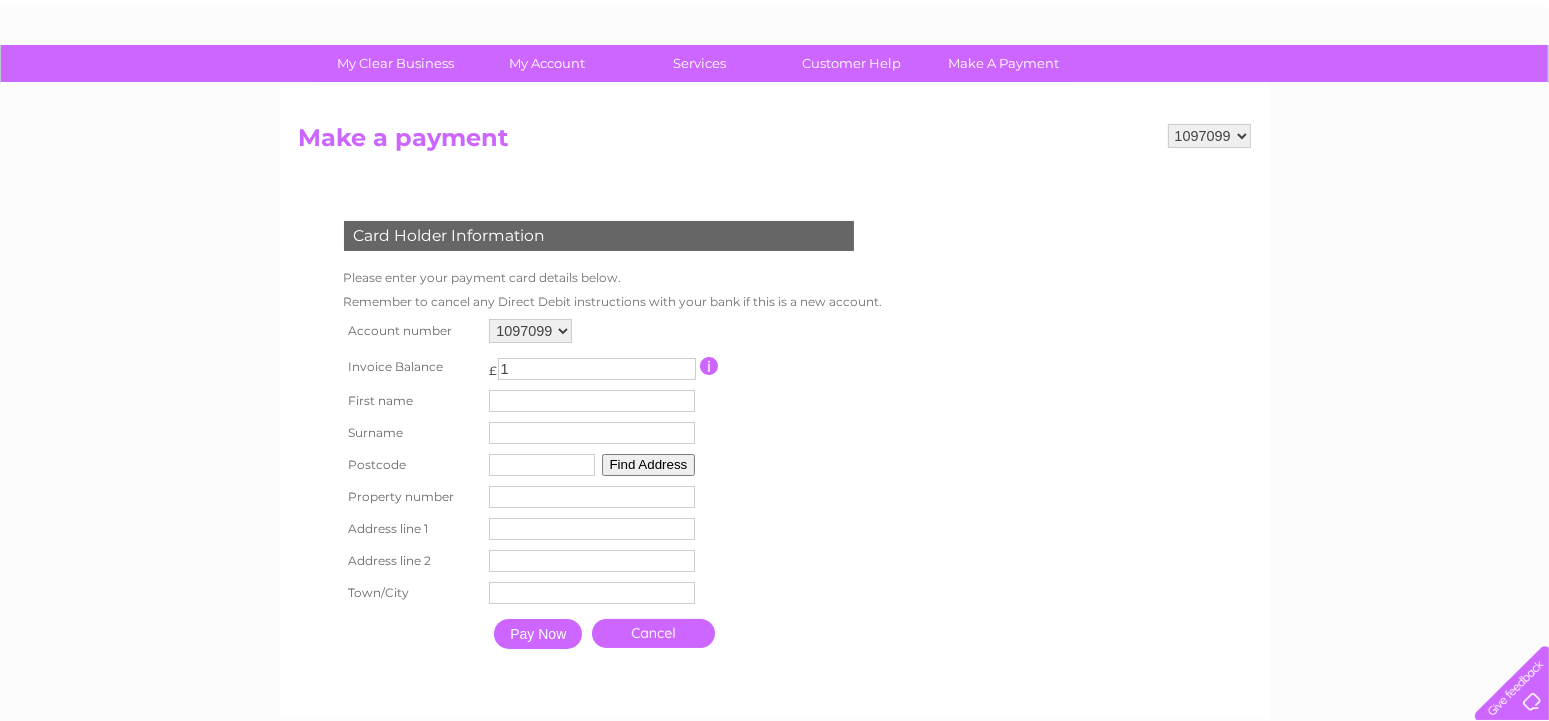 click on "1" at bounding box center [597, 369] 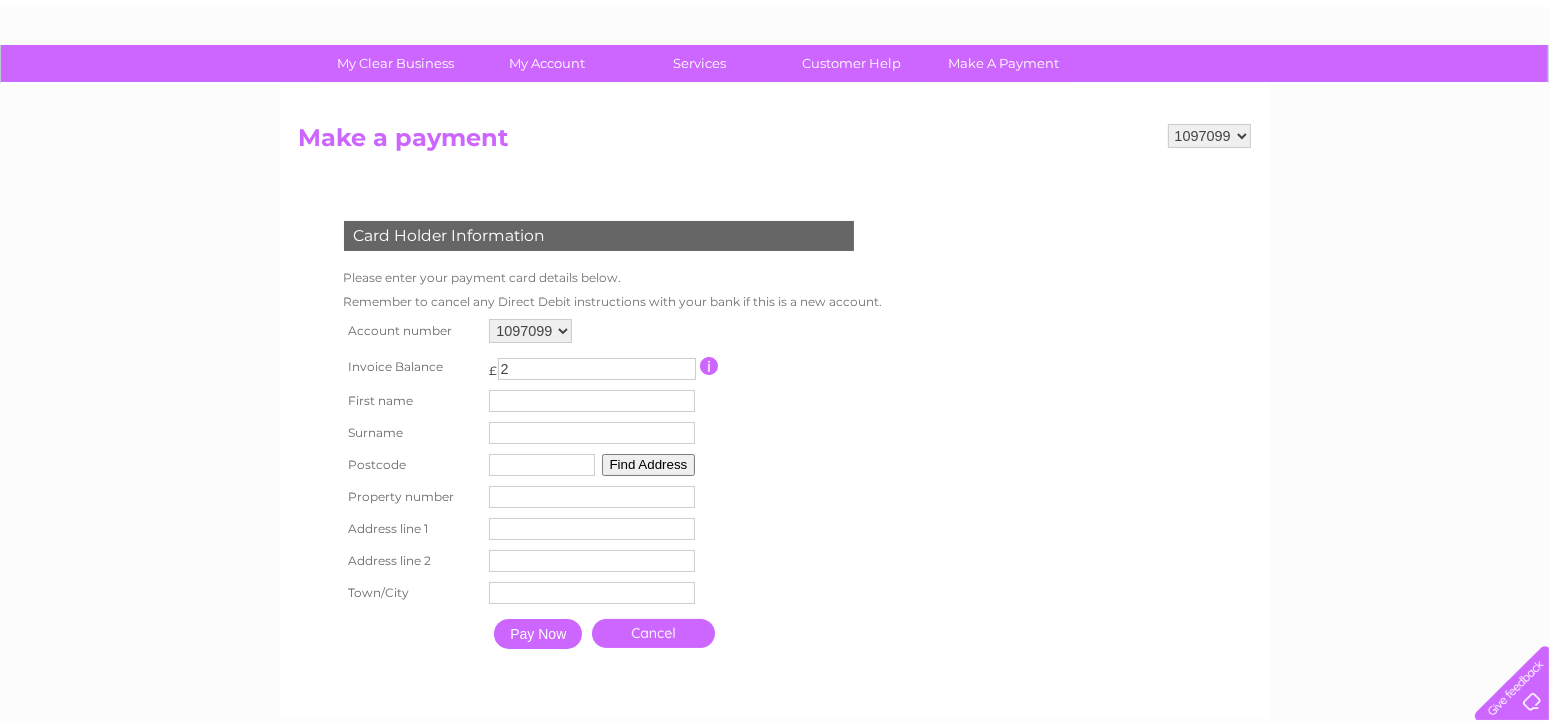 click on "2" at bounding box center [597, 369] 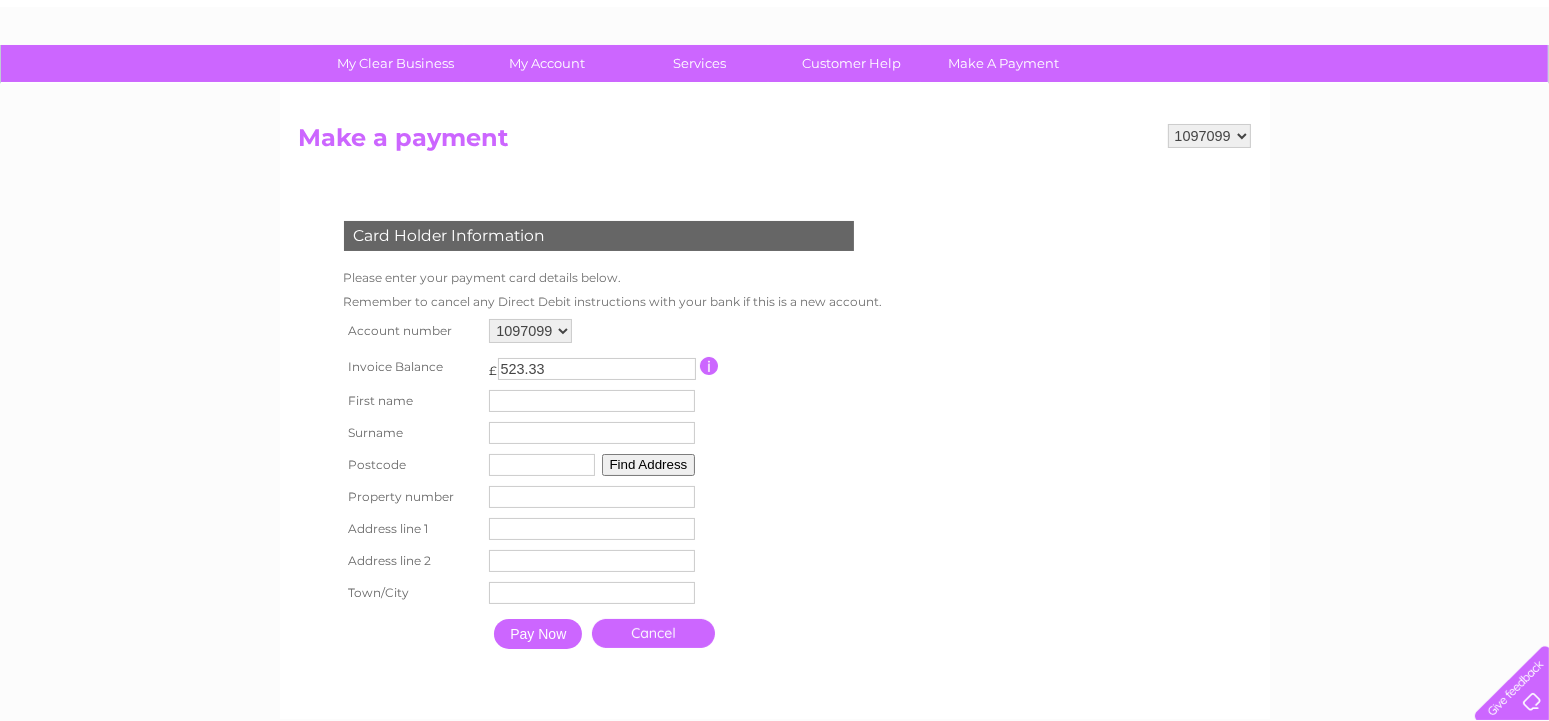 type on "523.33" 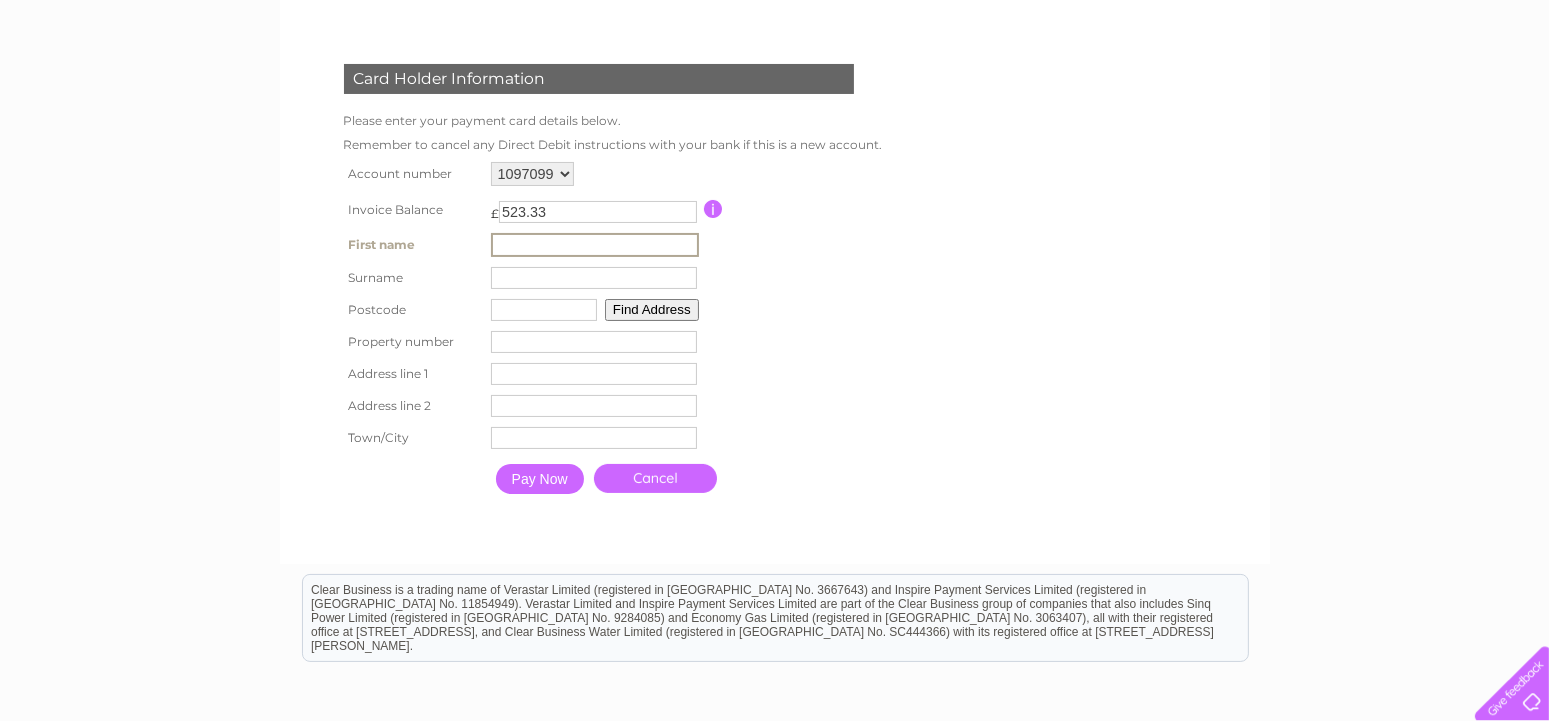 scroll, scrollTop: 315, scrollLeft: 0, axis: vertical 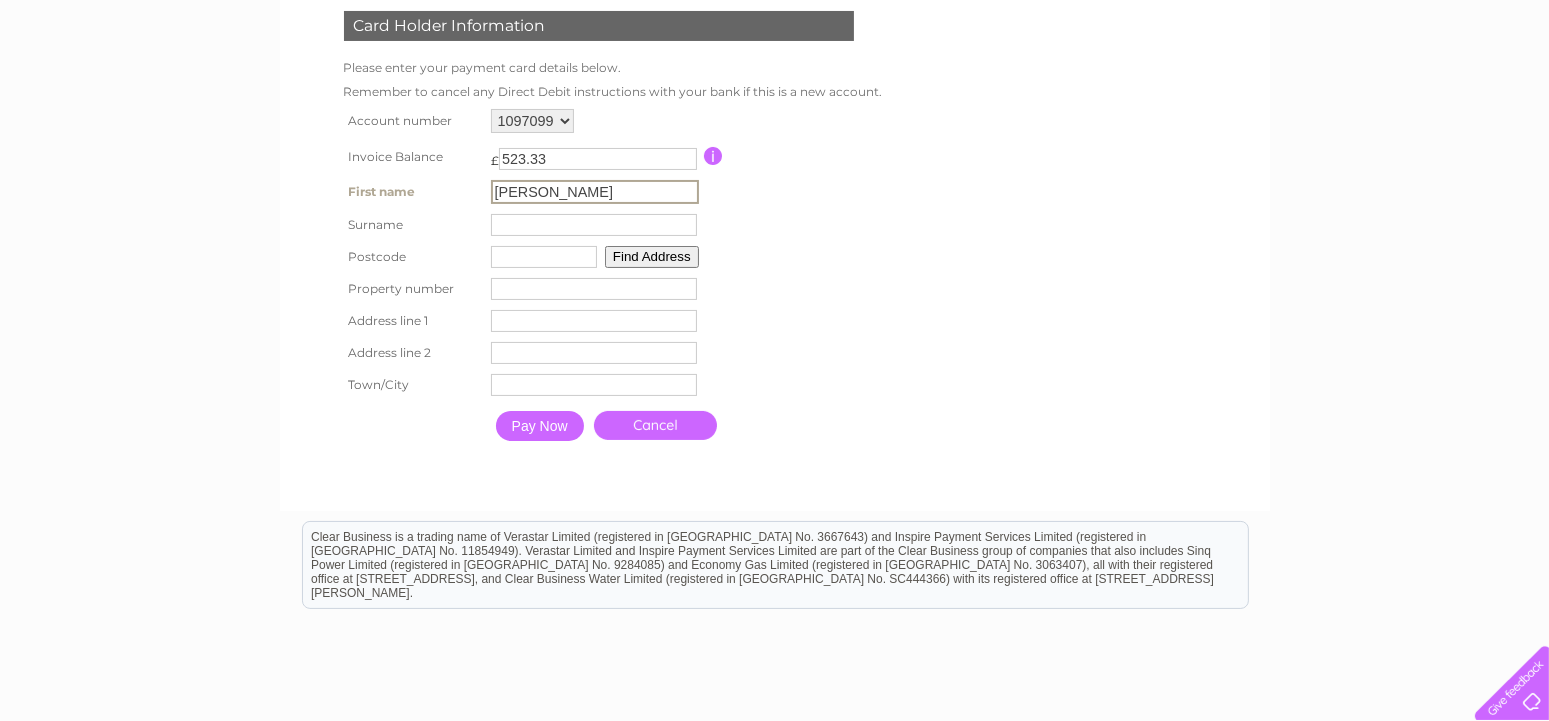 type on "[PERSON_NAME]" 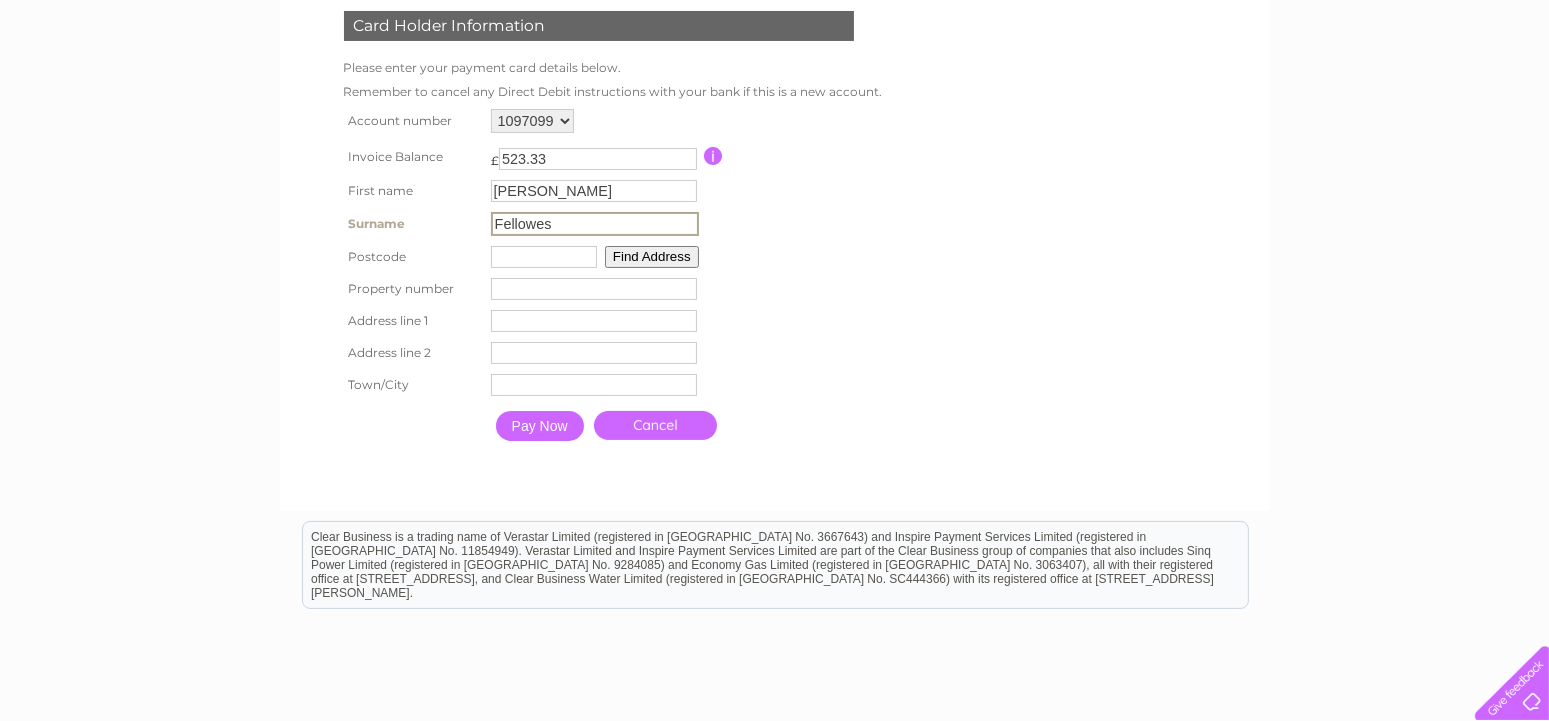type on "Fellowes" 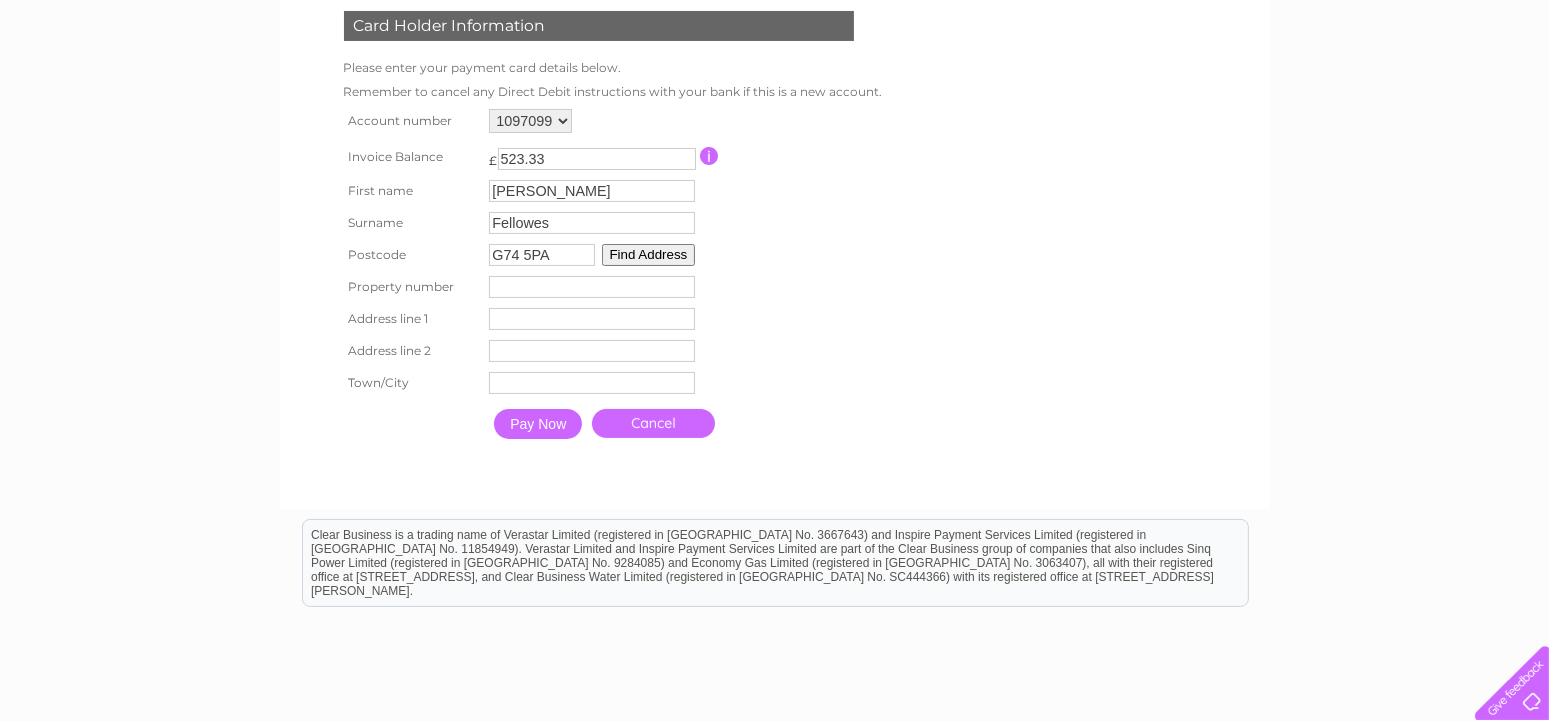 type on "G74 5PA" 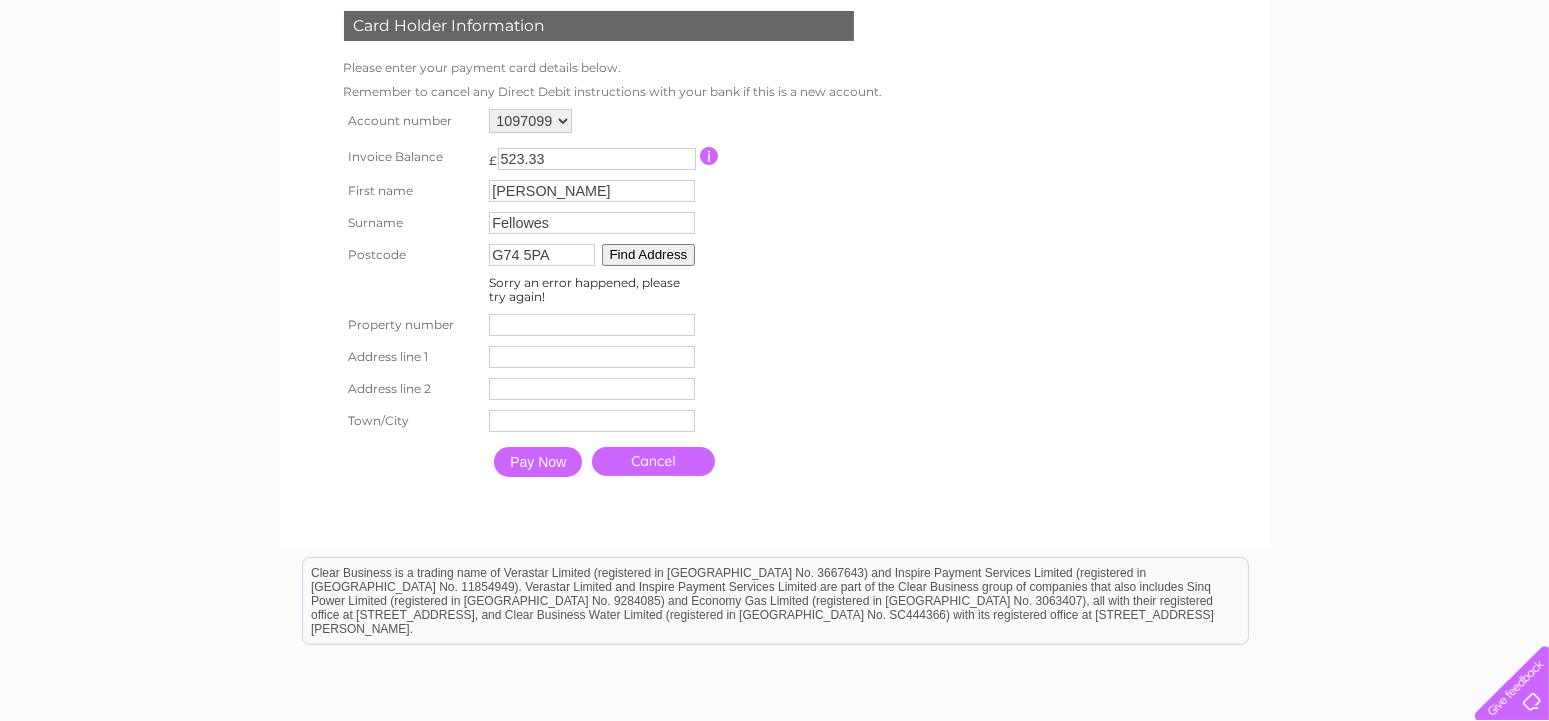 click at bounding box center (592, 325) 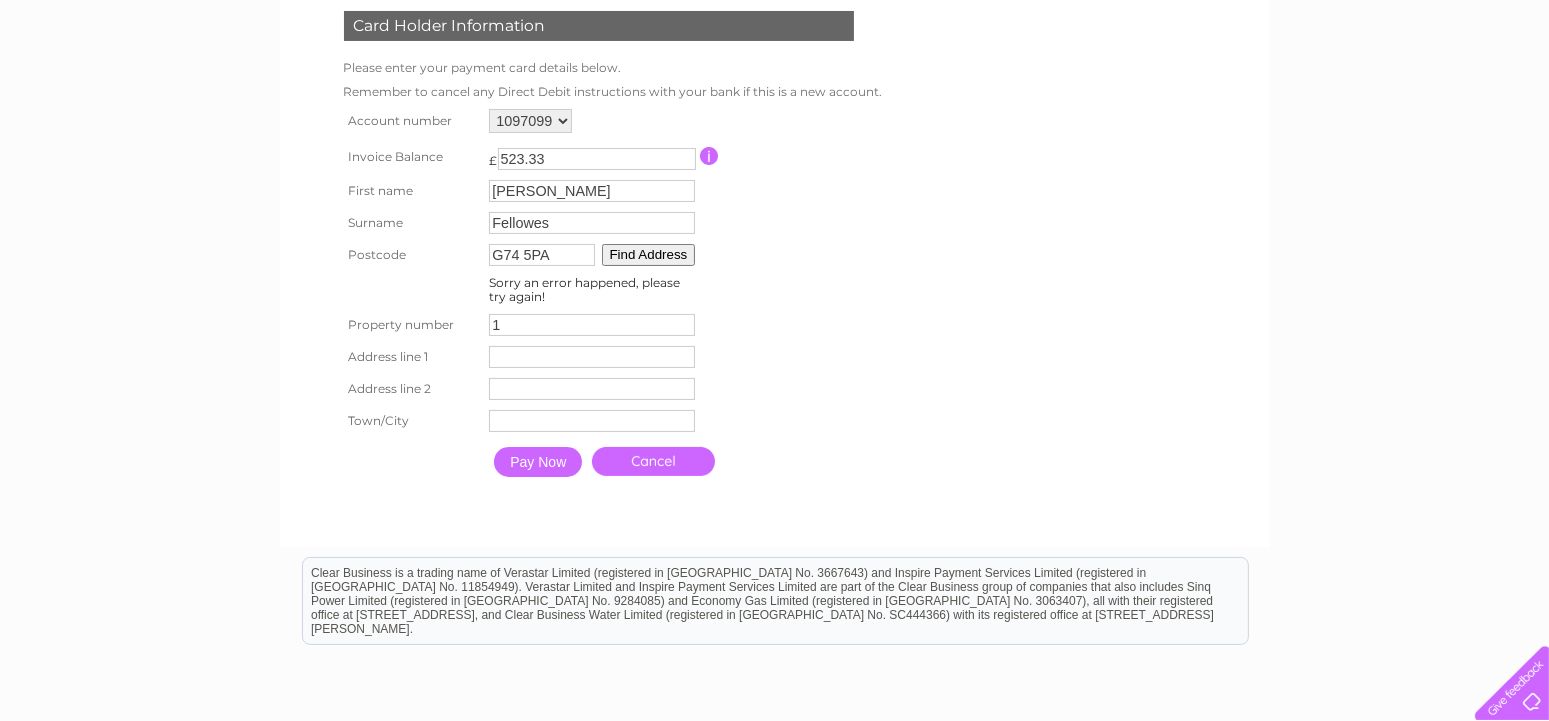 type on "1" 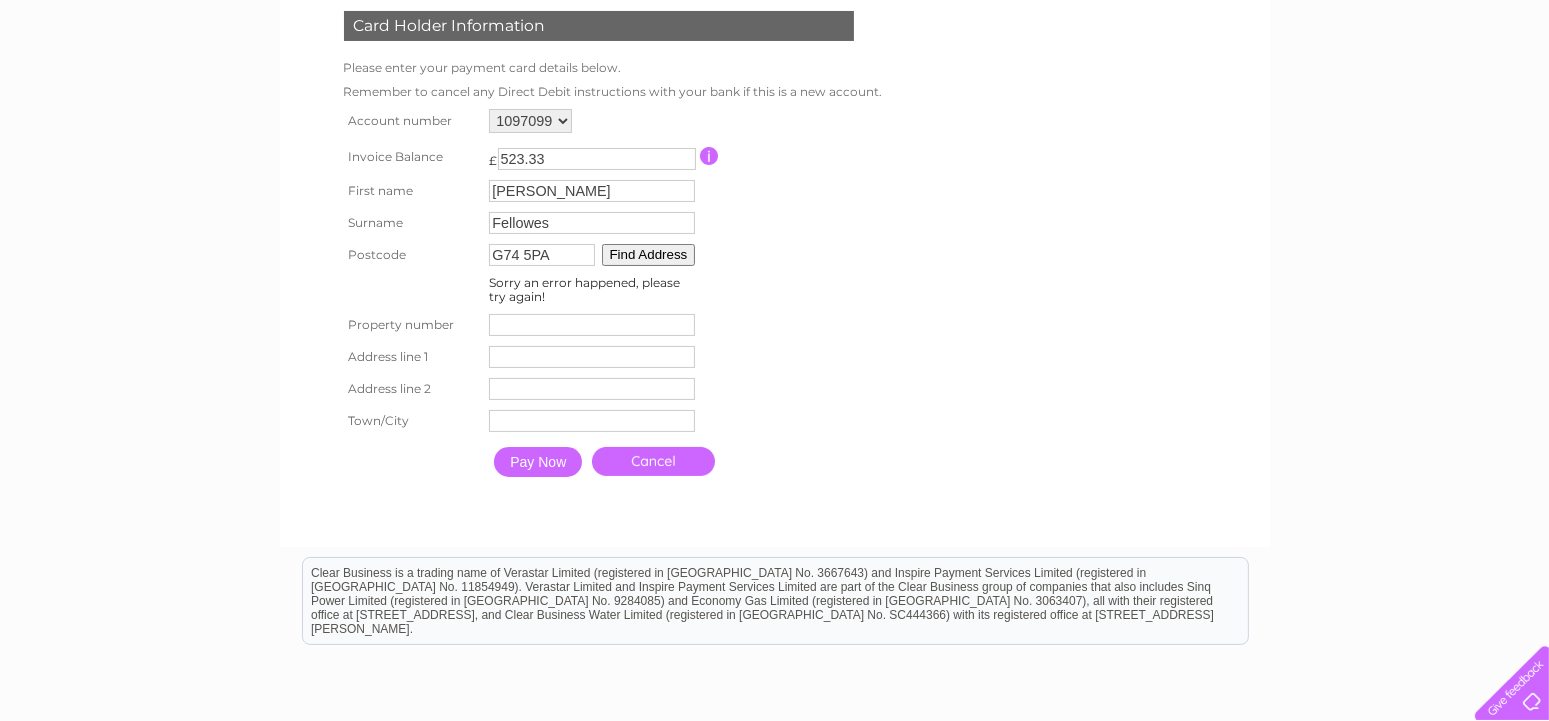 type 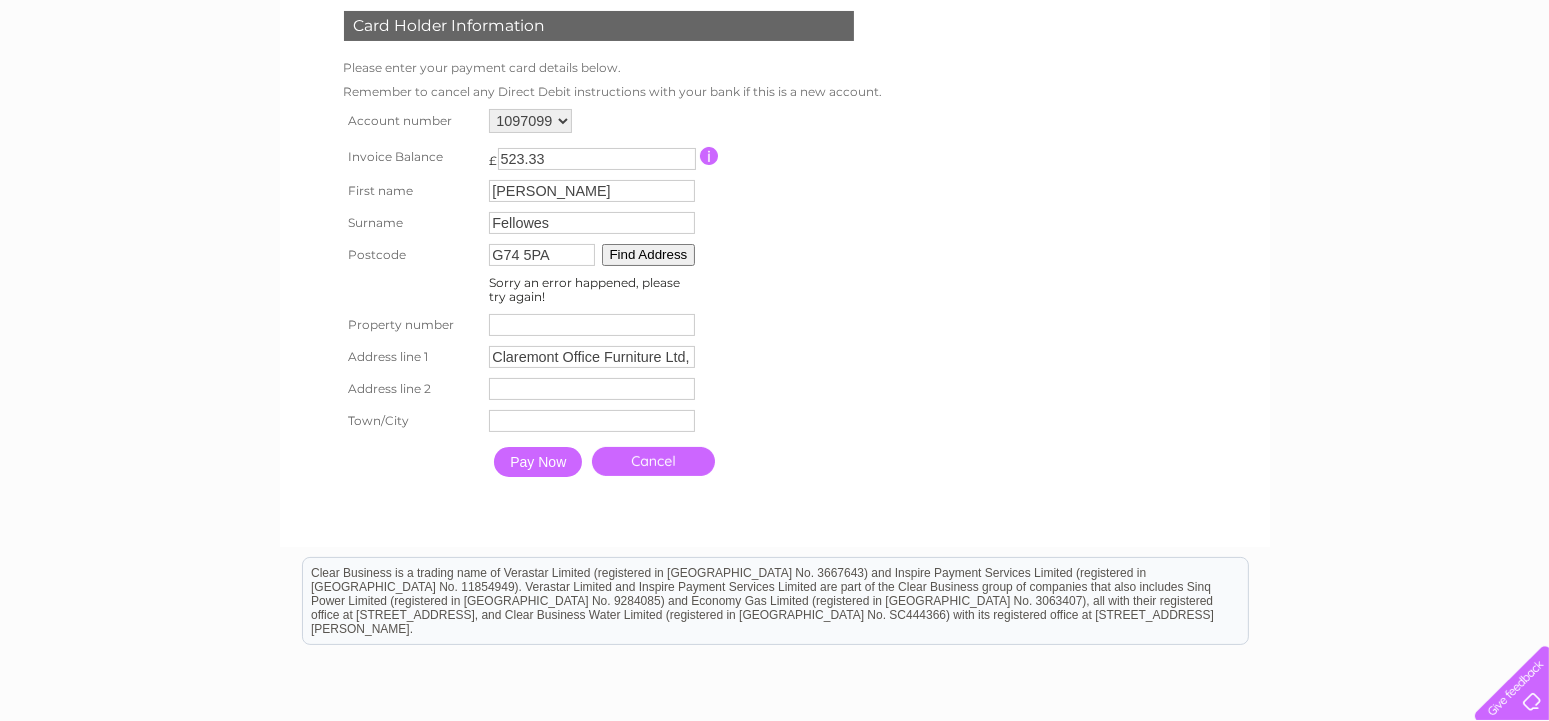 type on "[STREET_ADDRESS]" 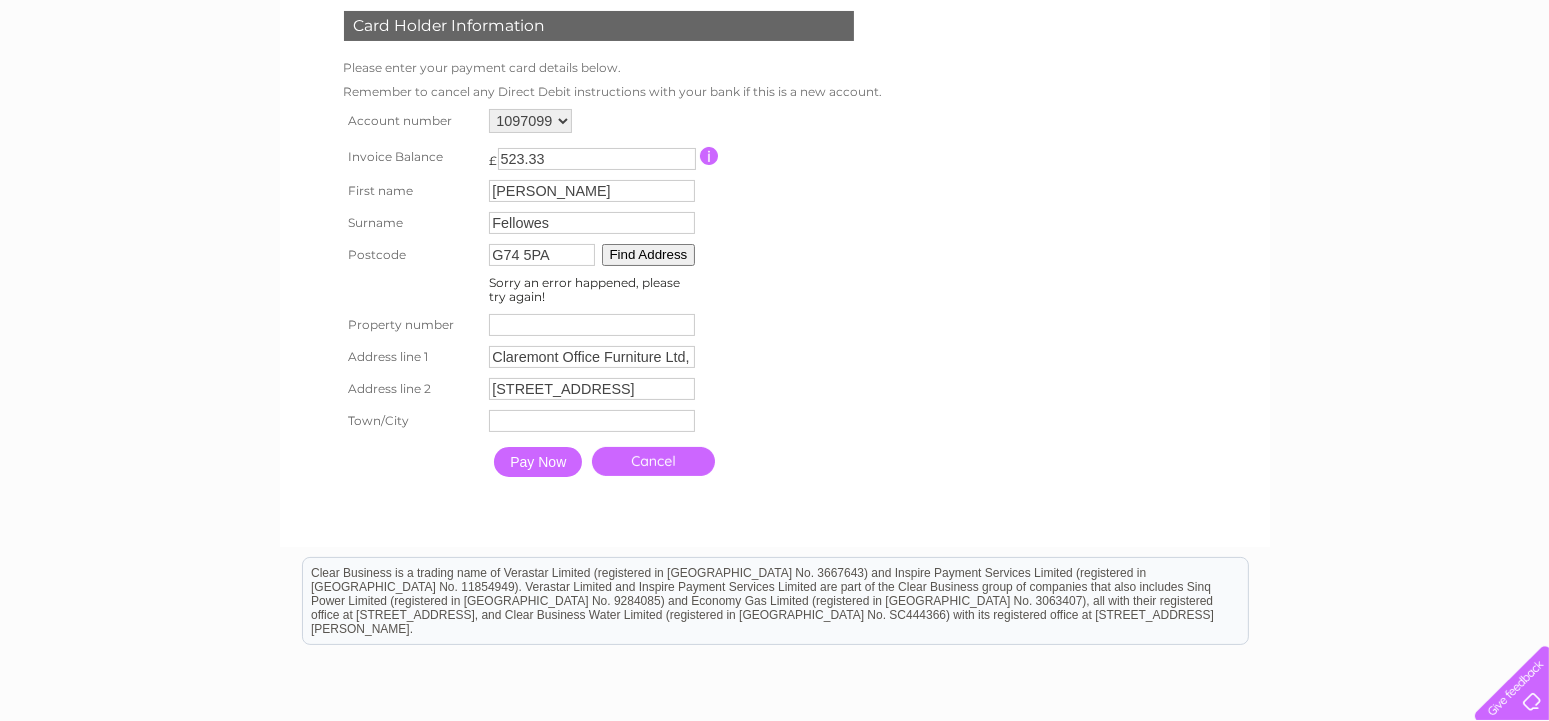 type on "[GEOGRAPHIC_DATA]" 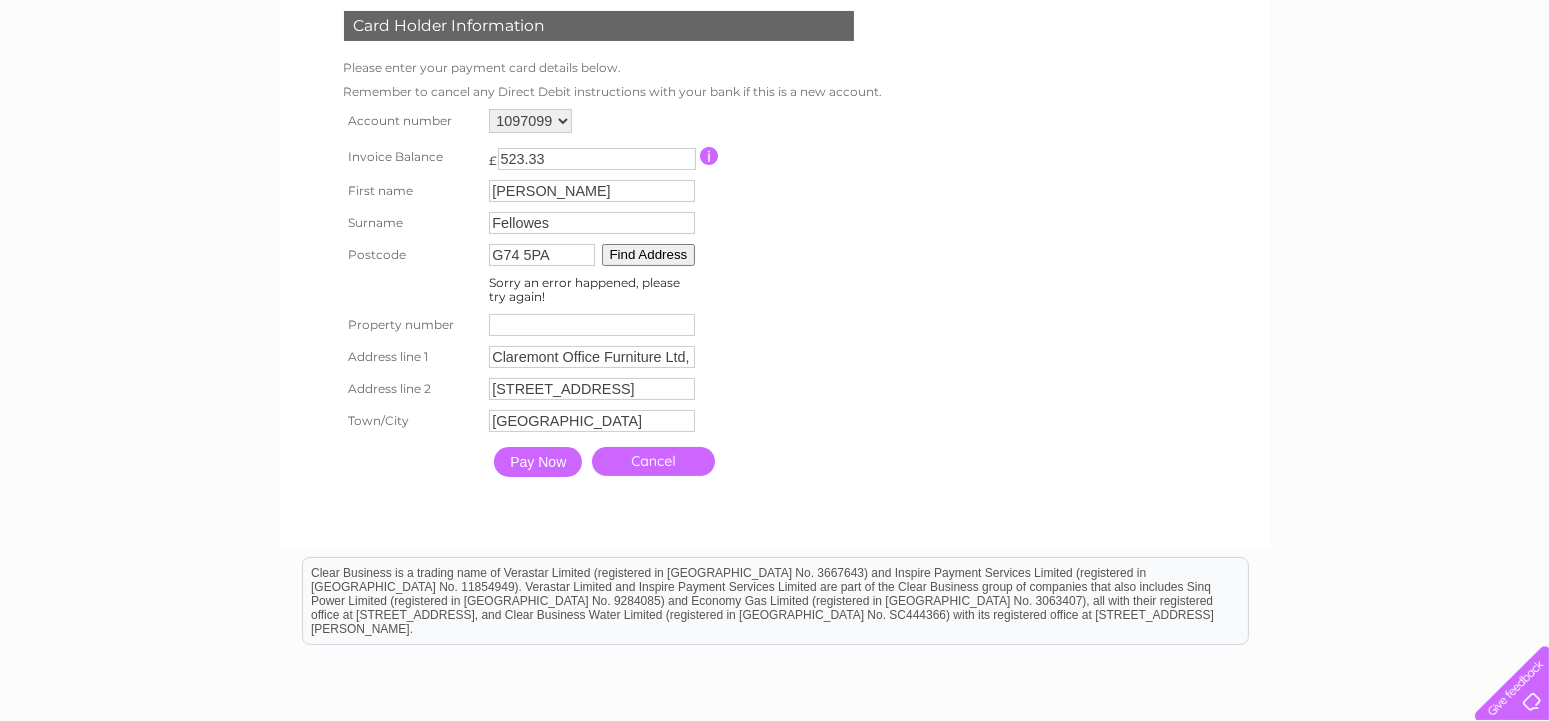 click on "Find Address" at bounding box center [649, 255] 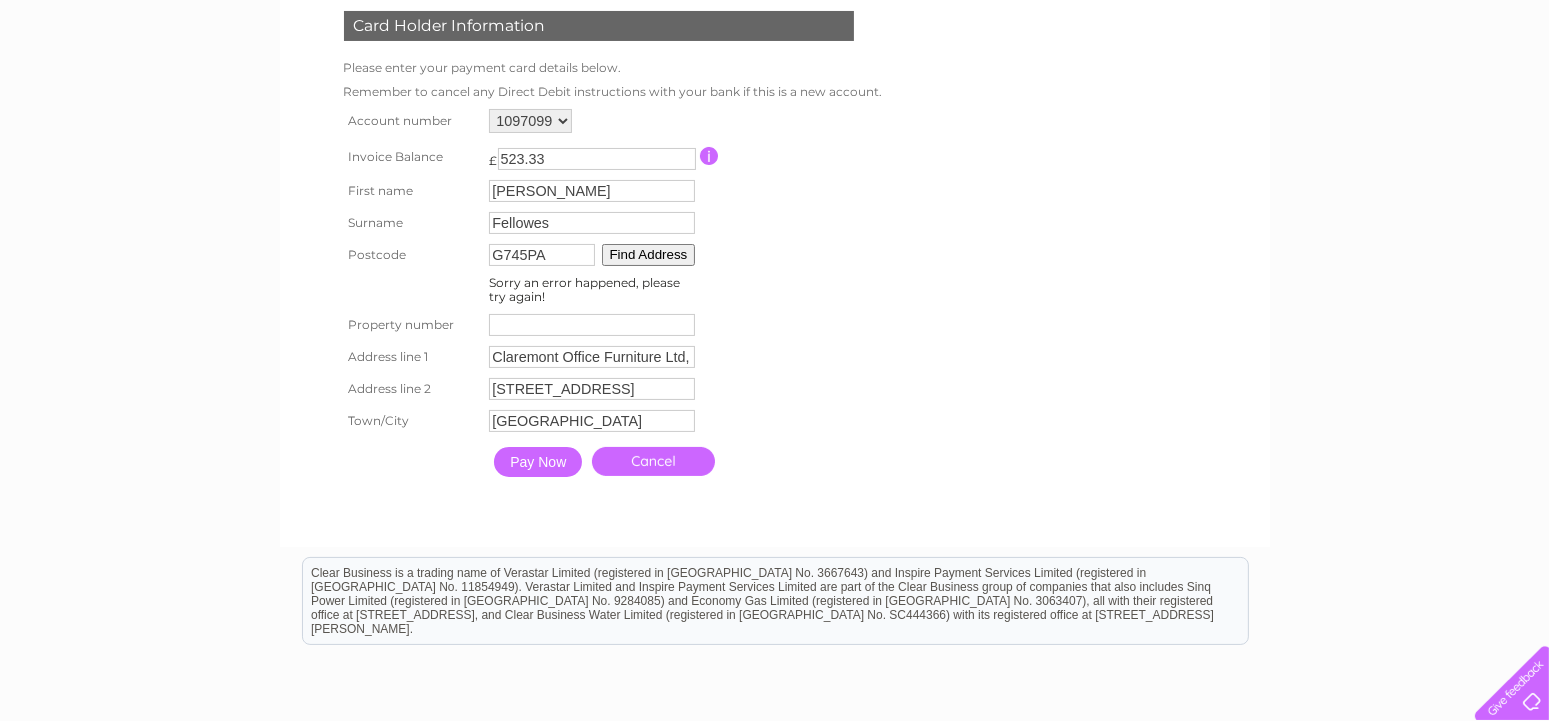type on "G745PA" 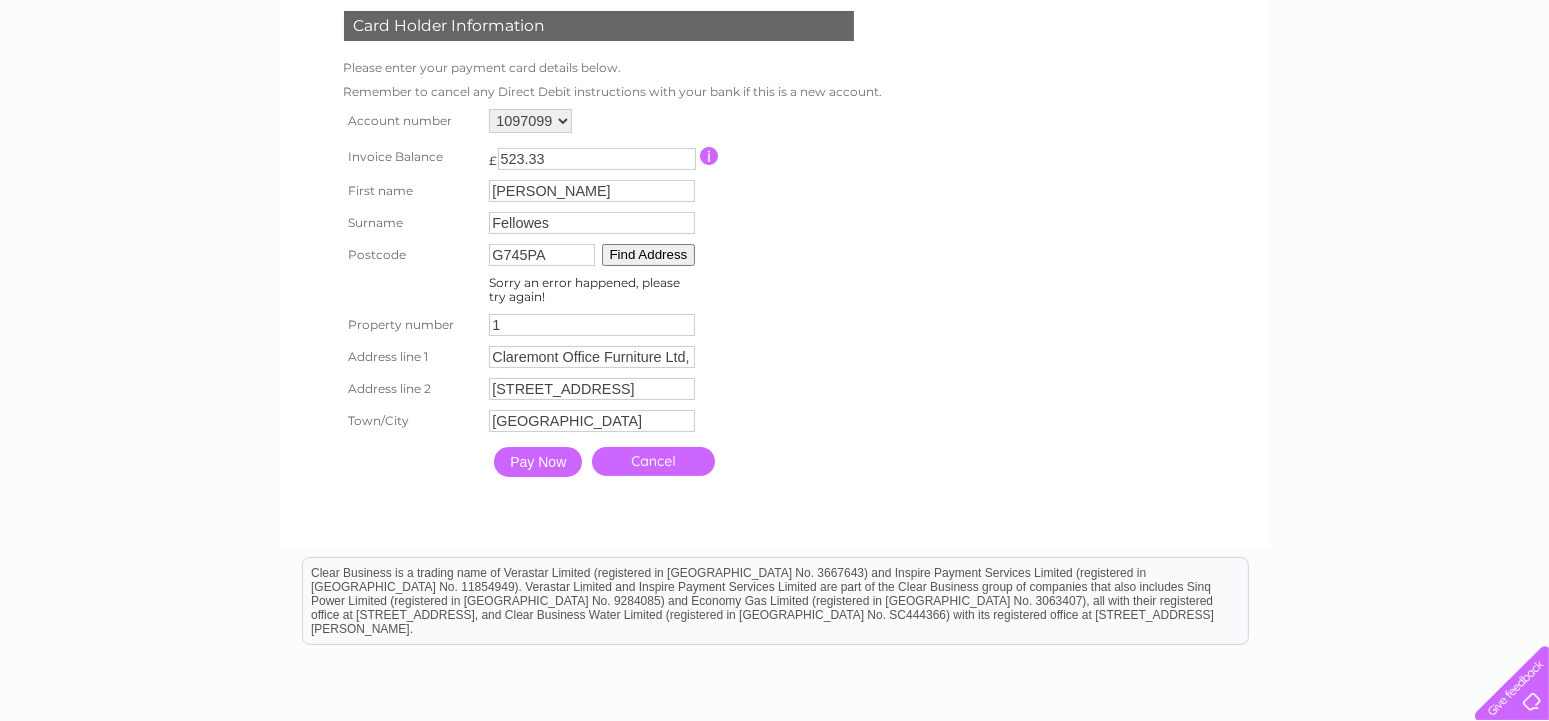 click on "1" at bounding box center [592, 325] 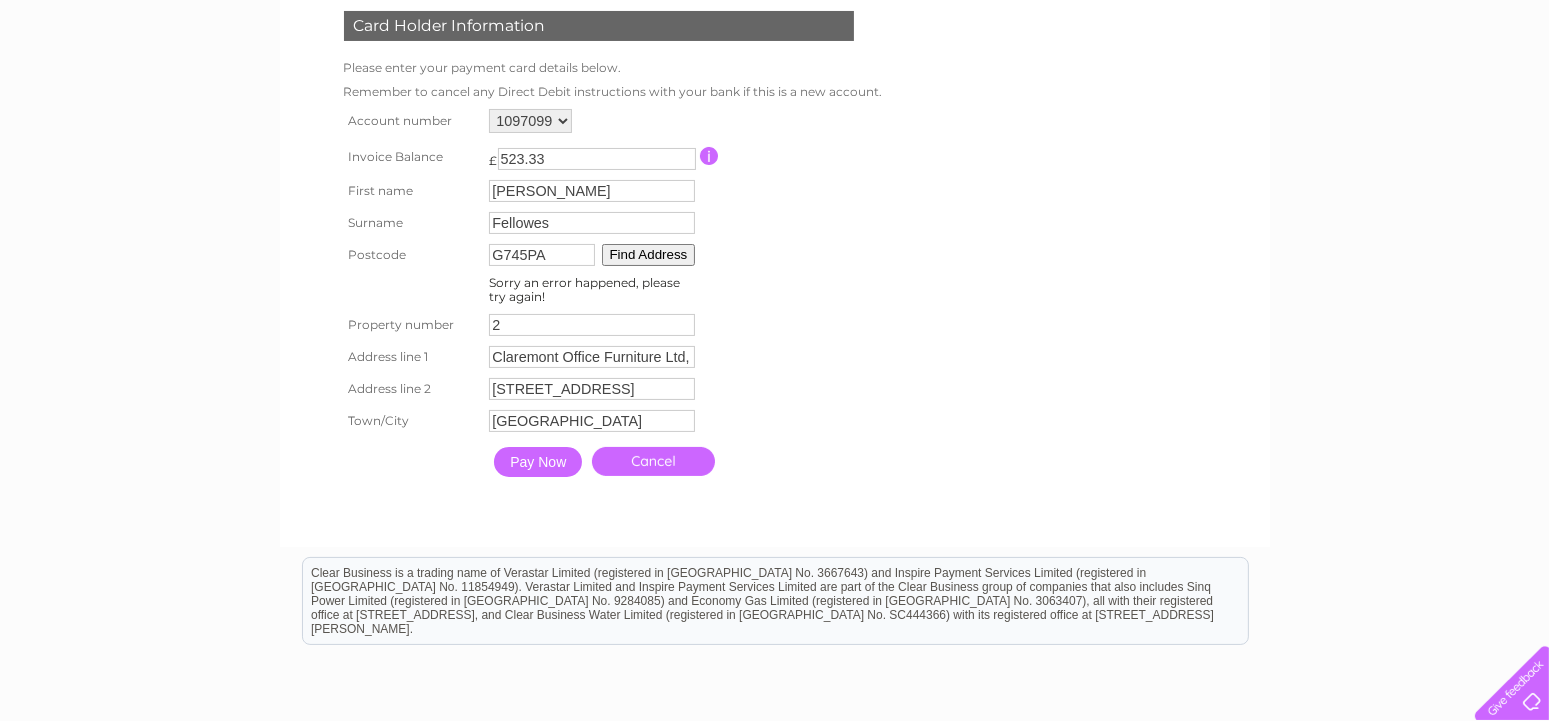 click on "2" at bounding box center (592, 325) 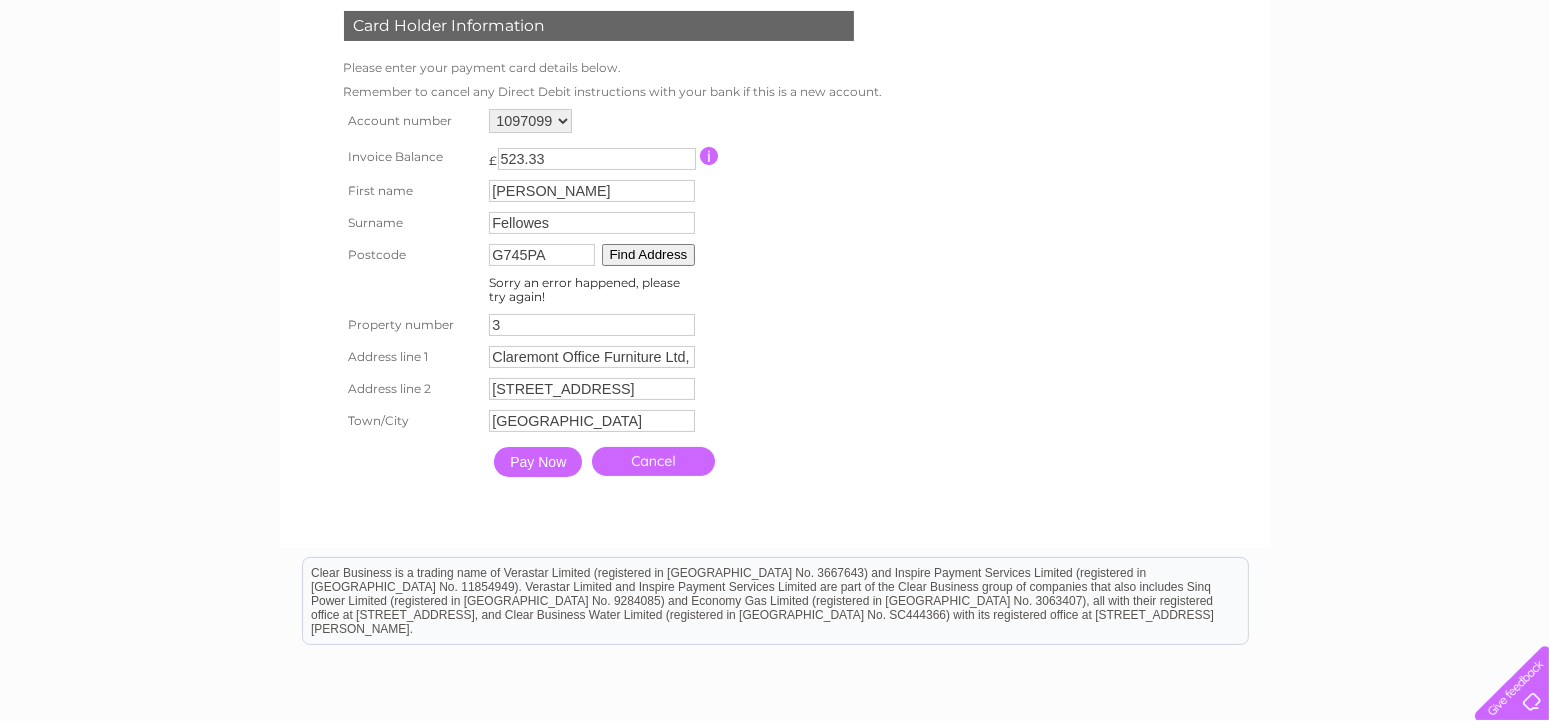 type on "3" 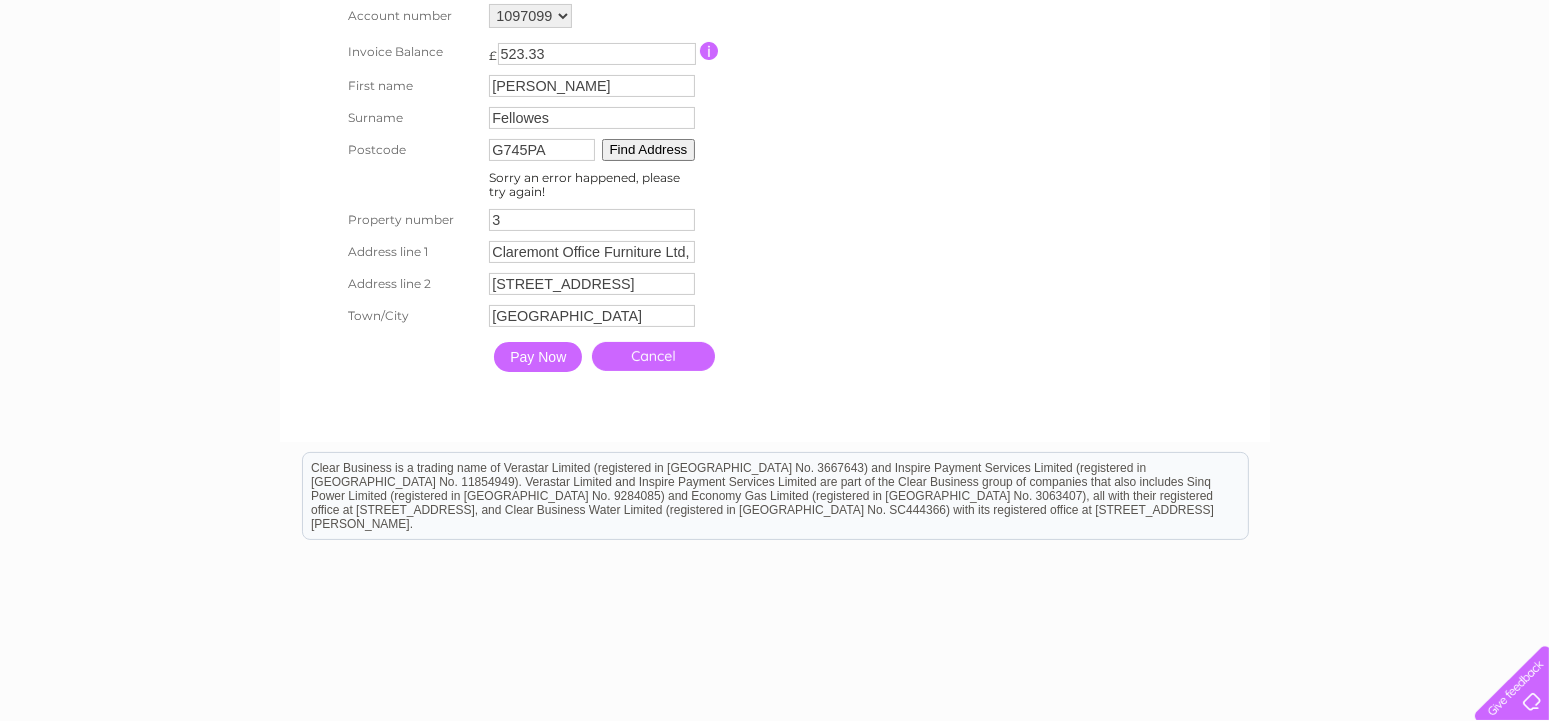 click on "Pay Now" at bounding box center (538, 357) 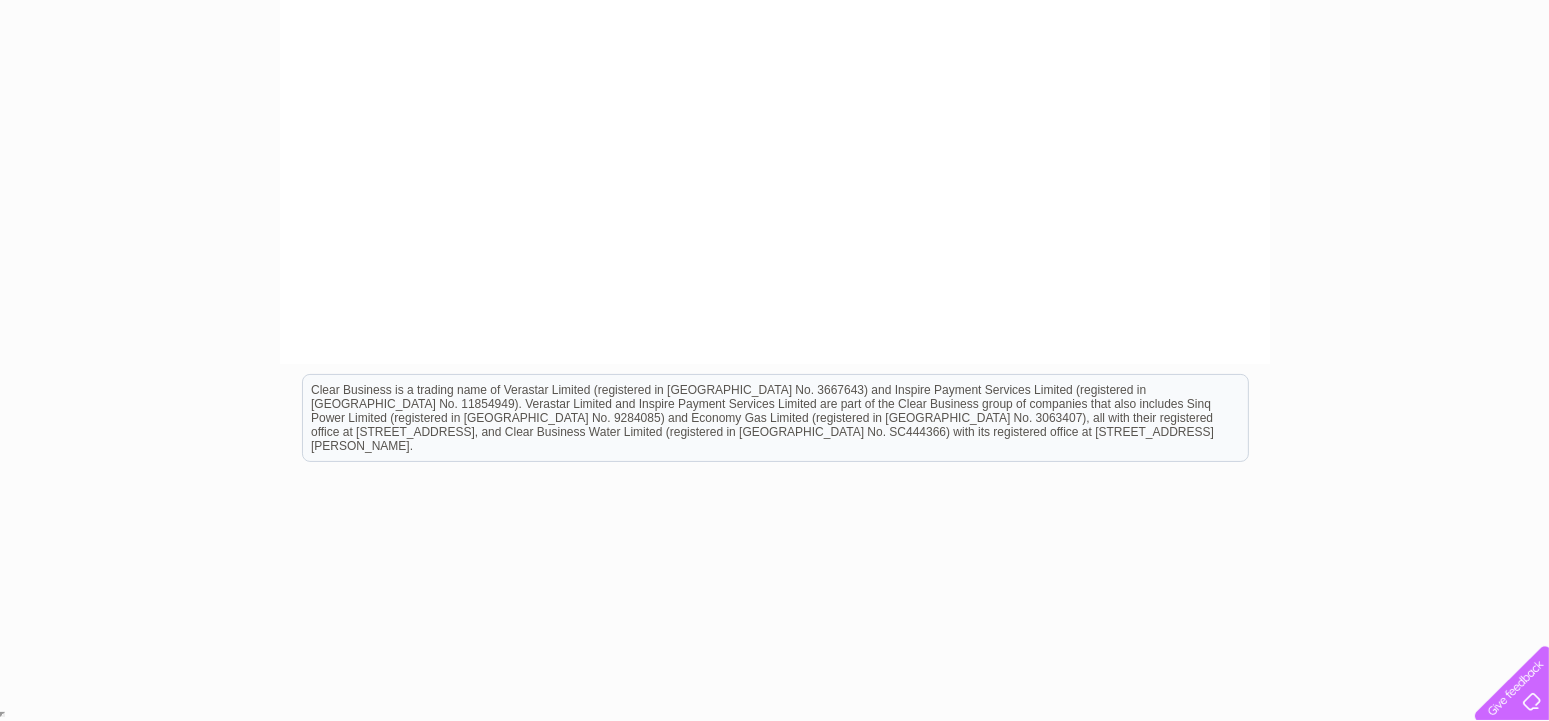 scroll, scrollTop: 384, scrollLeft: 0, axis: vertical 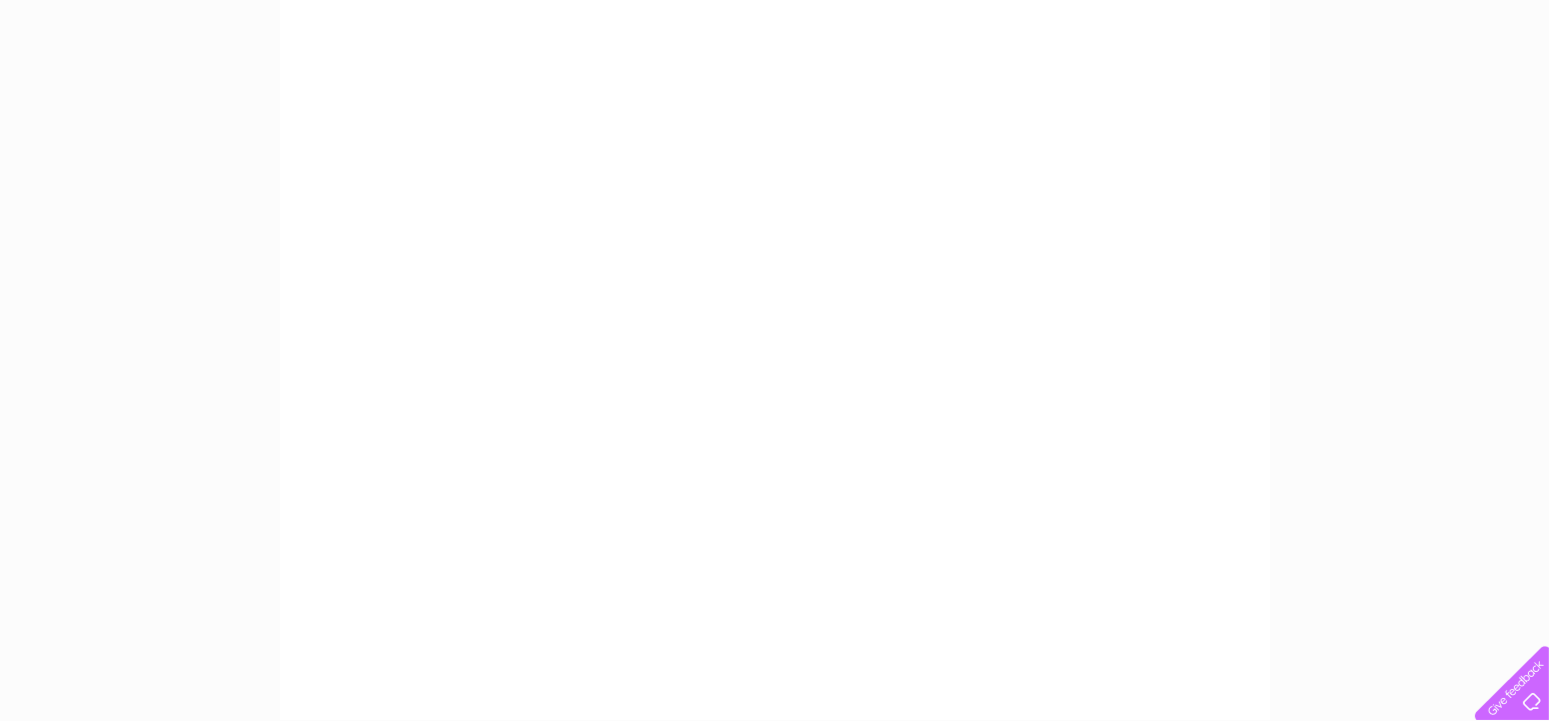click on "My Clear Business
Login Details
My Details
My Preferences
Link Account
My Account
Bills and Payments   Direct Debit   Moving Premises" at bounding box center [774, 361] 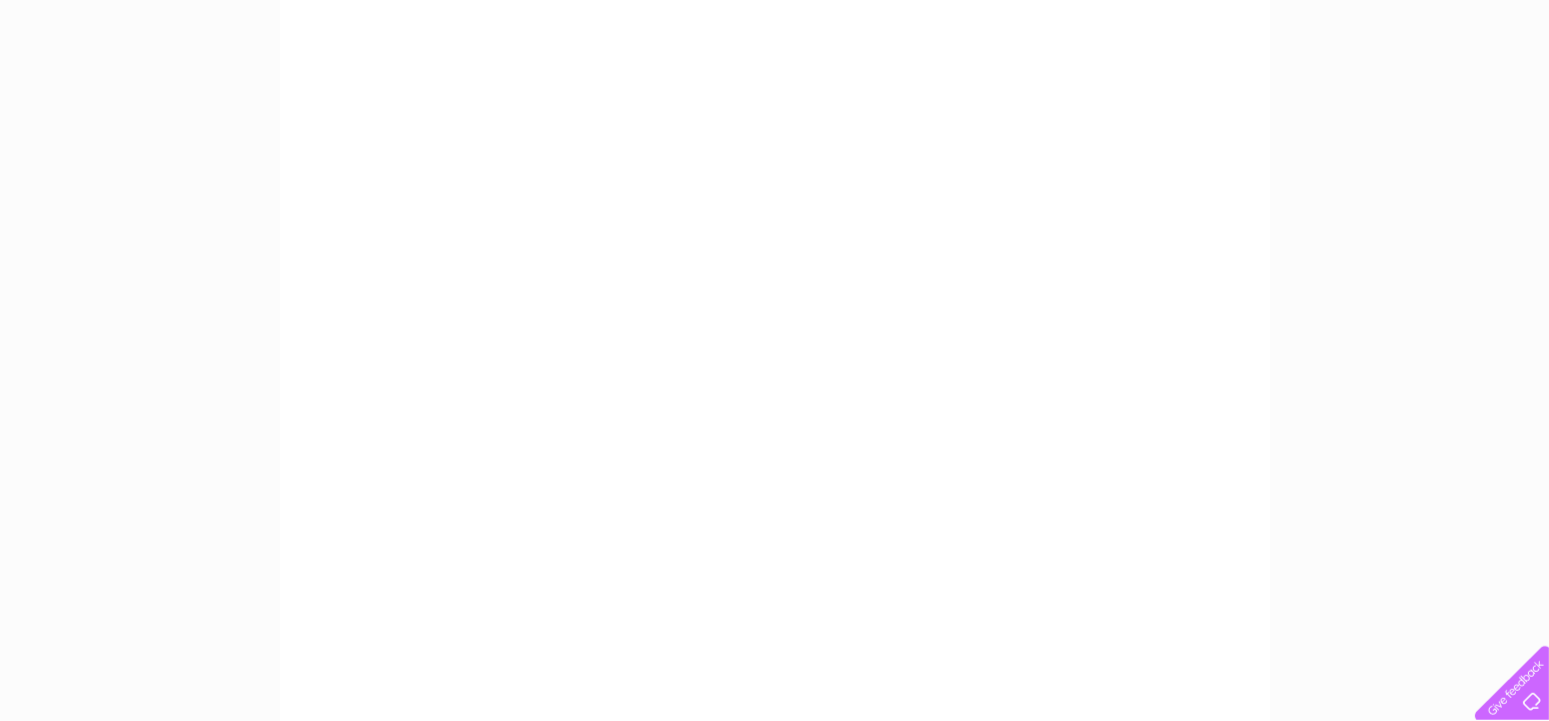 scroll, scrollTop: 279, scrollLeft: 0, axis: vertical 